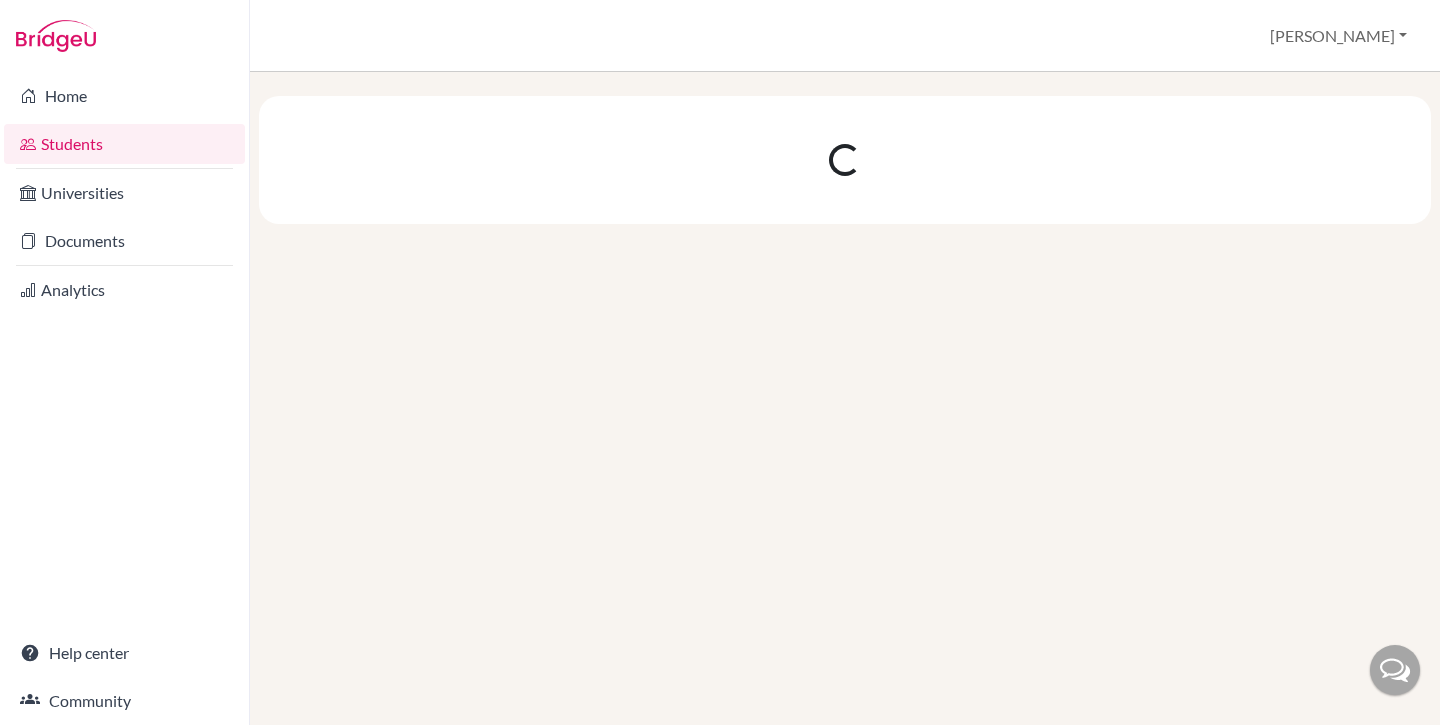 scroll, scrollTop: 0, scrollLeft: 0, axis: both 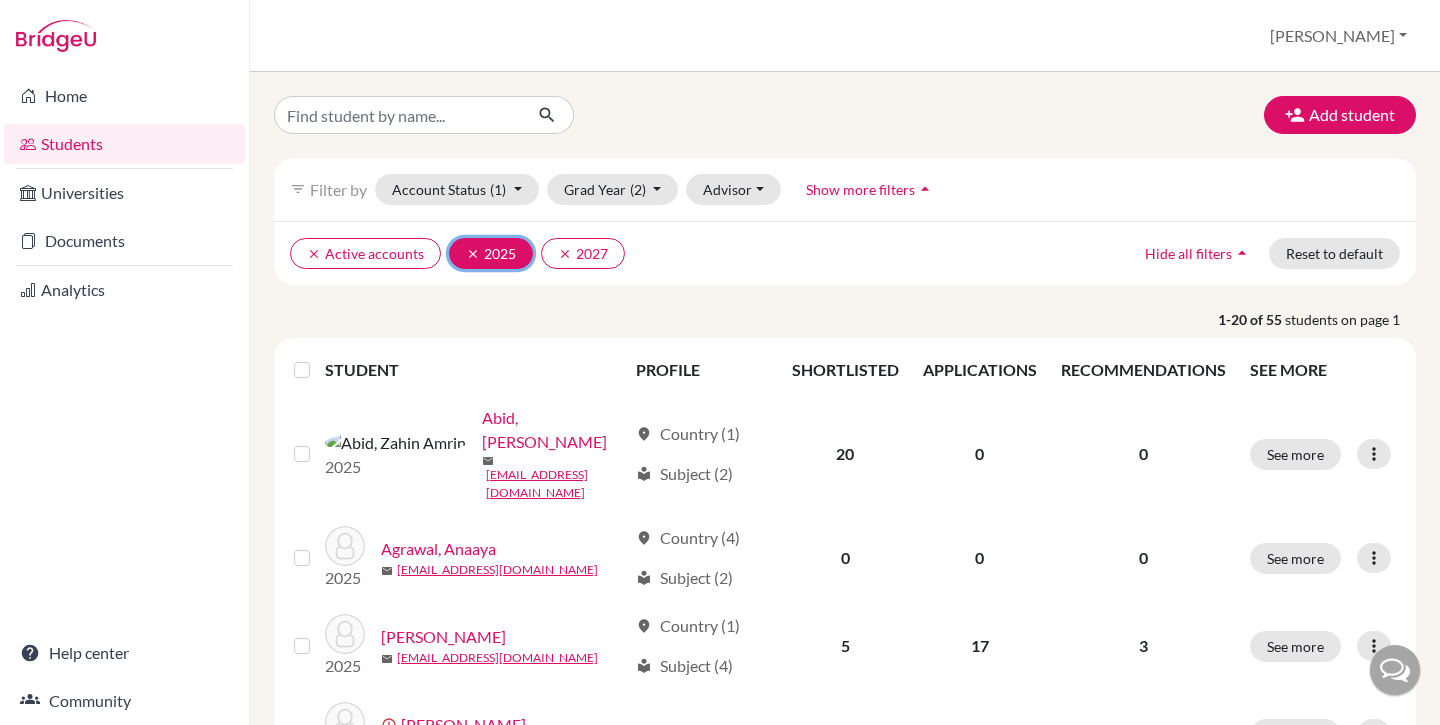 click on "clear" at bounding box center [473, 254] 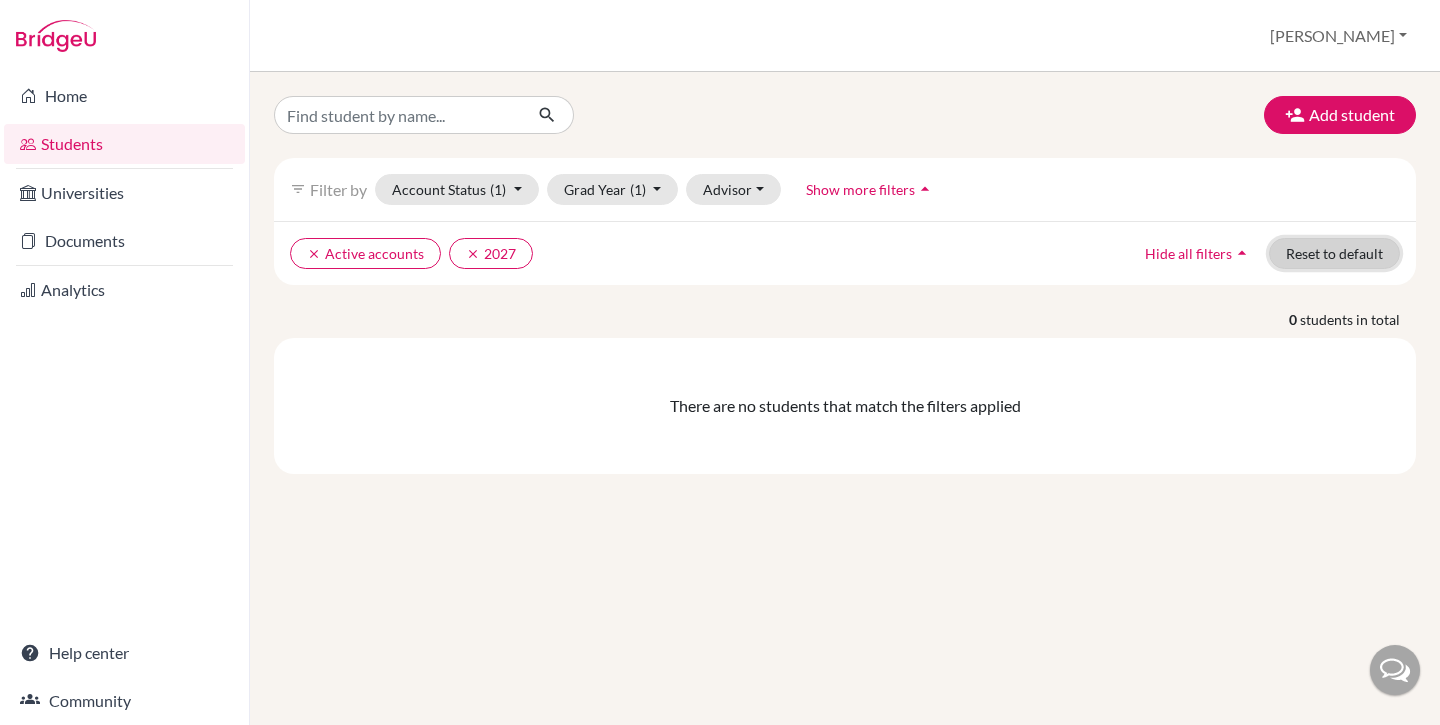 click on "Reset to default" at bounding box center (1334, 253) 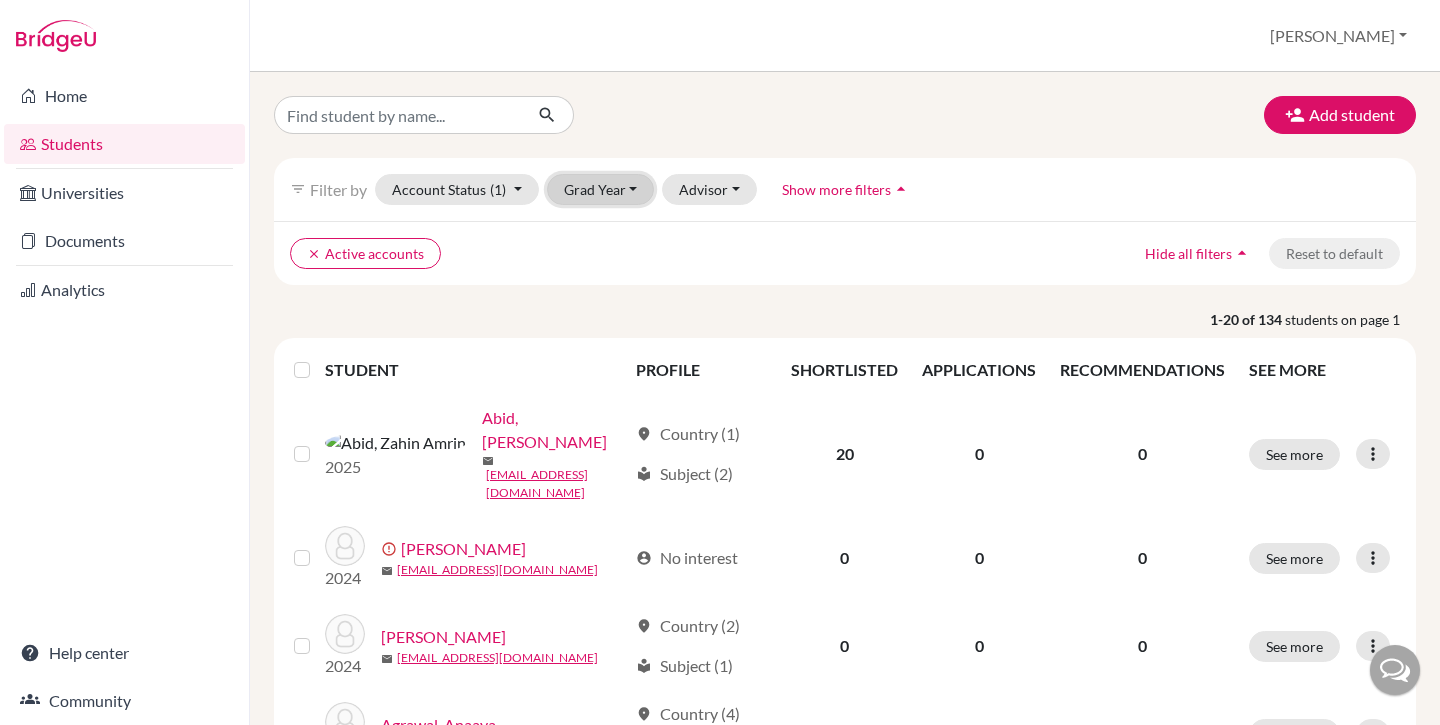 click on "Grad Year" at bounding box center [601, 189] 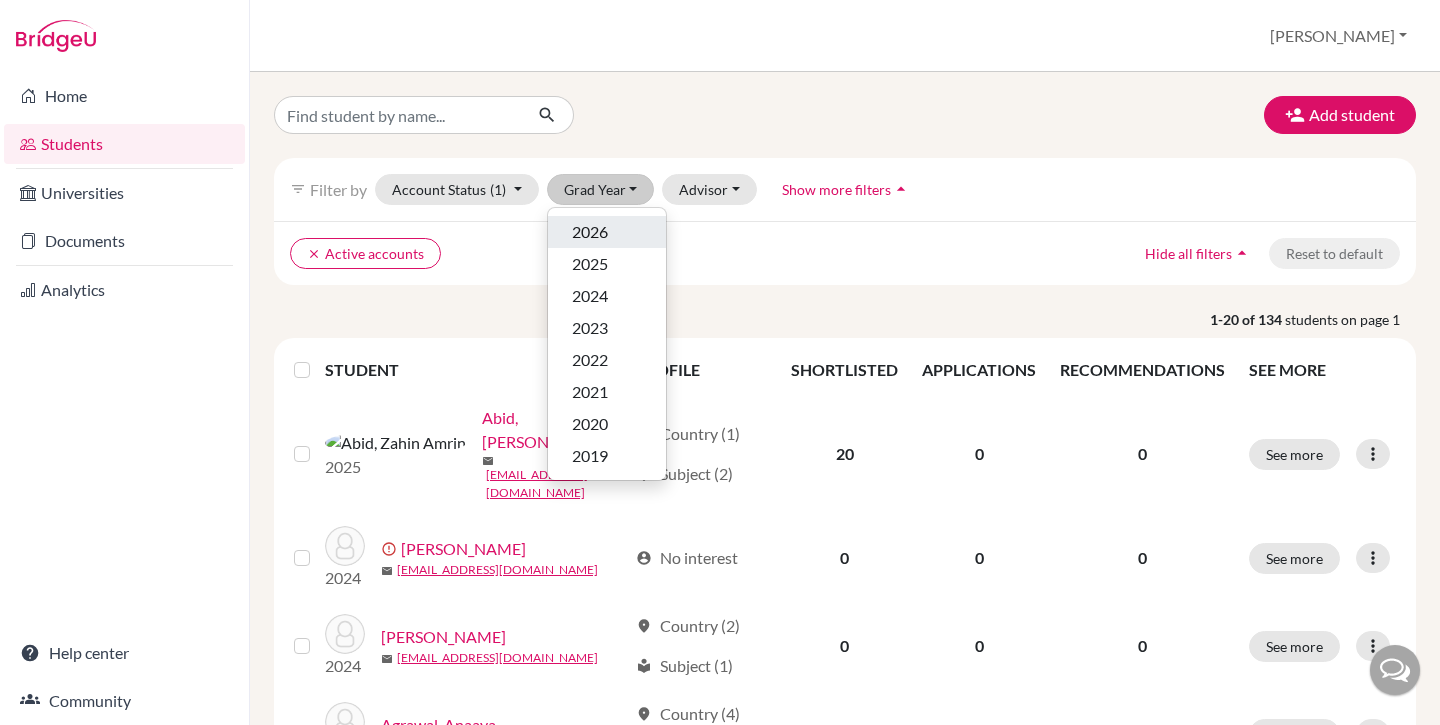 click on "2026" at bounding box center [590, 232] 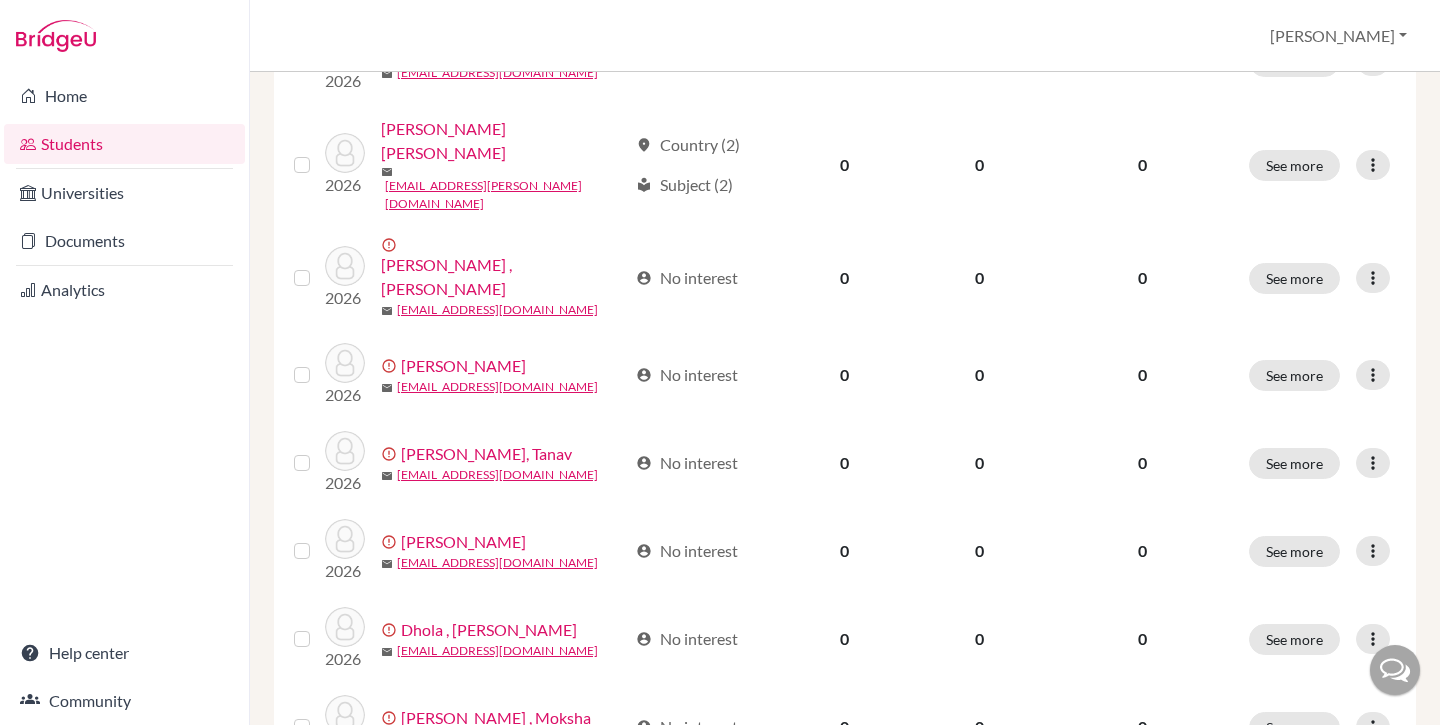 scroll, scrollTop: 0, scrollLeft: 0, axis: both 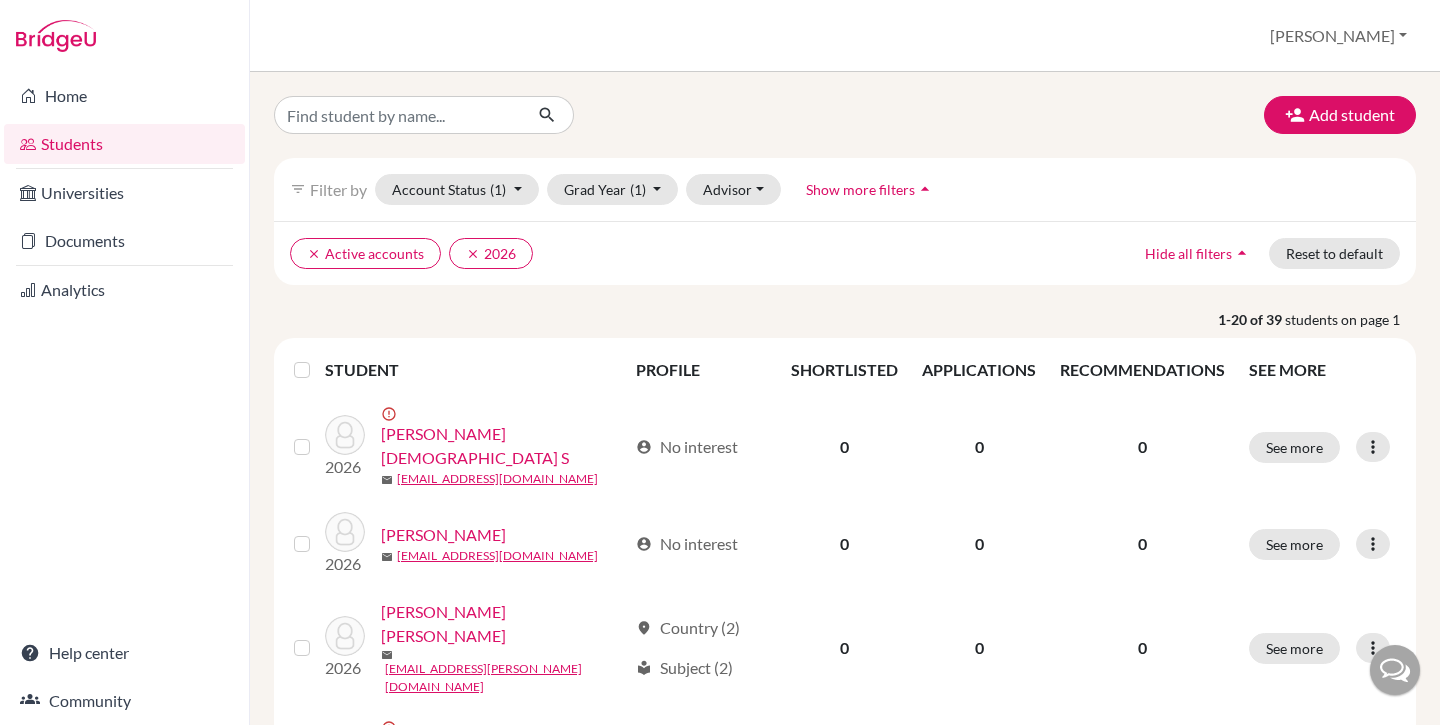 click at bounding box center [318, 358] 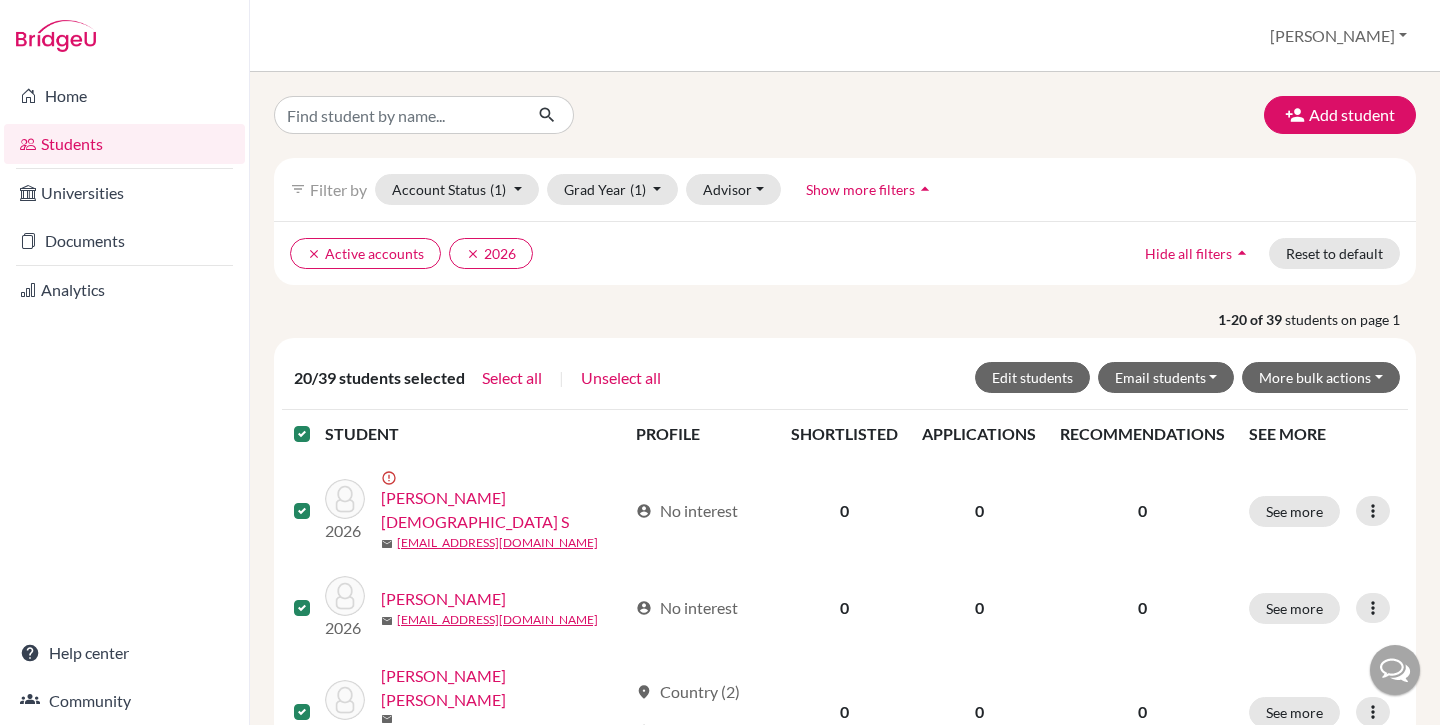 click at bounding box center [318, 422] 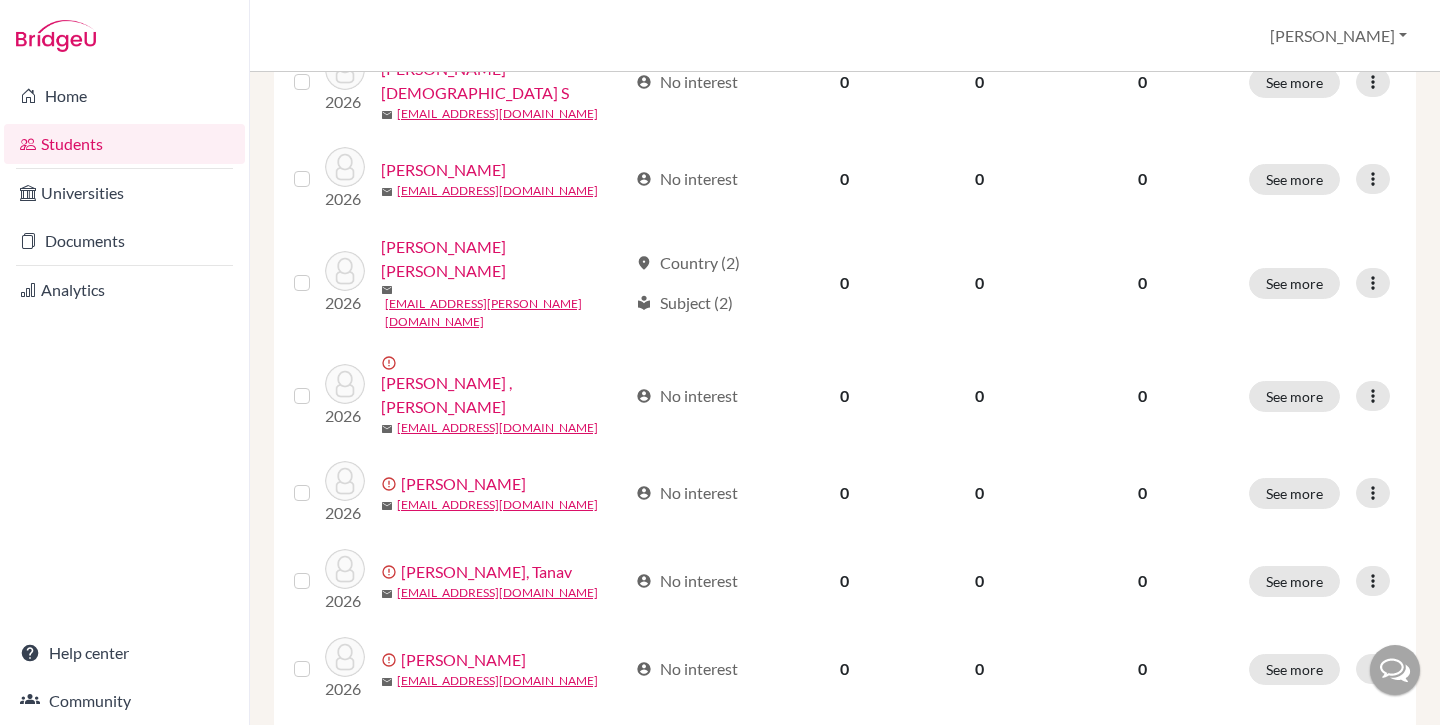 scroll, scrollTop: 0, scrollLeft: 0, axis: both 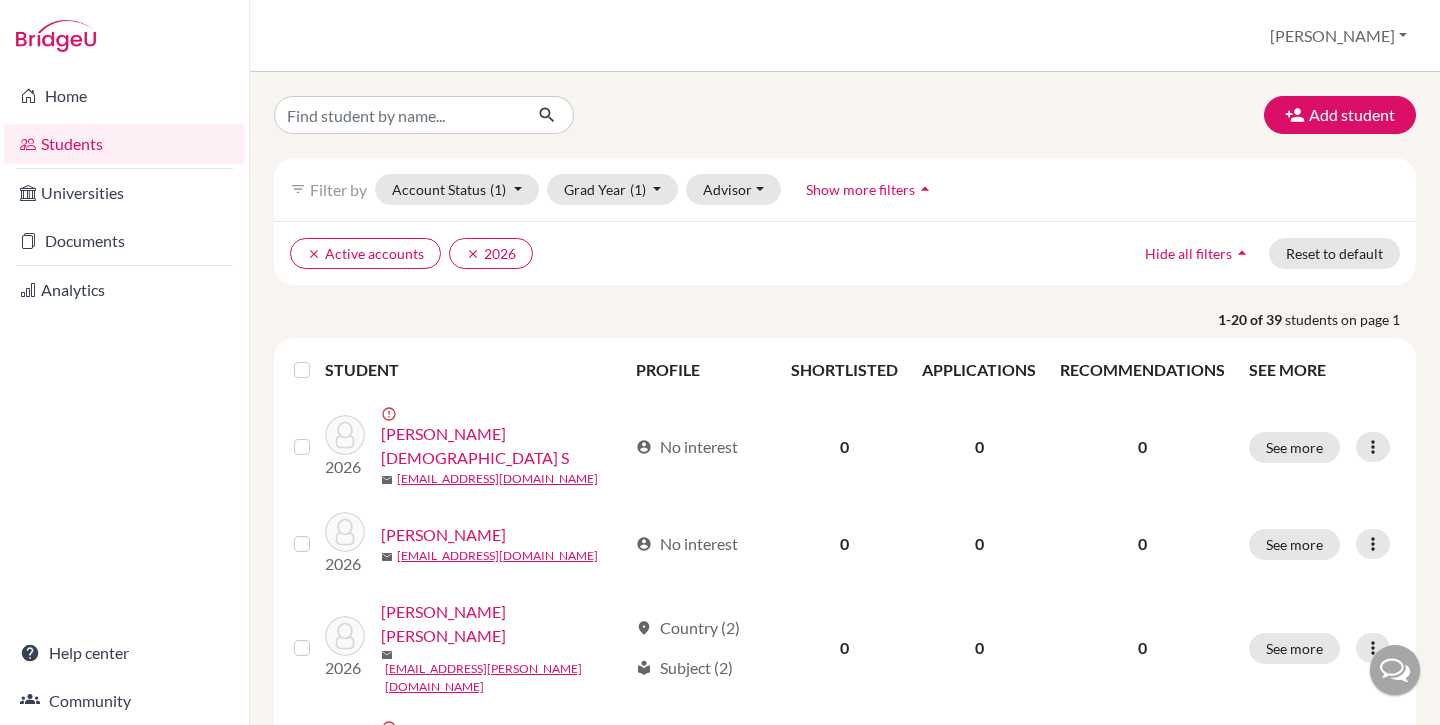 click on "1-20 of 39  students on page 1" at bounding box center (845, 319) 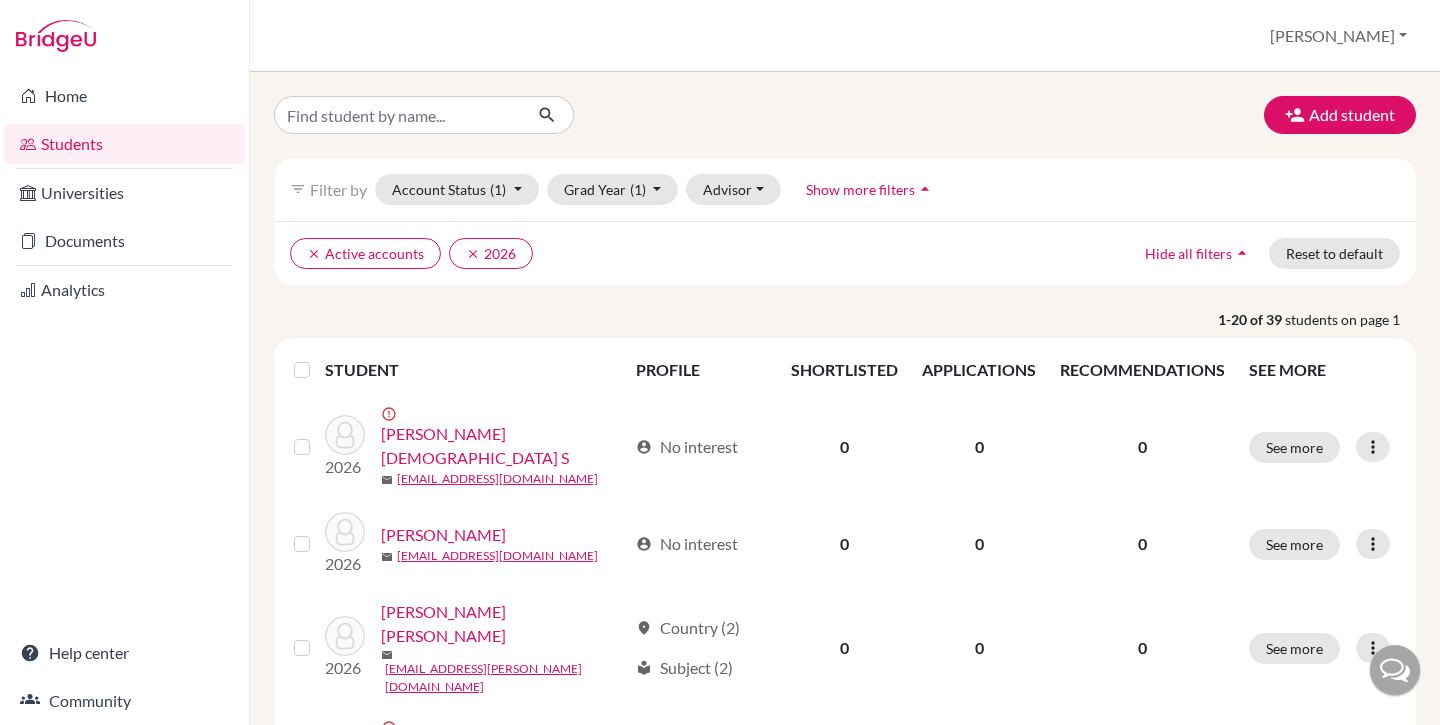 click at bounding box center (318, 358) 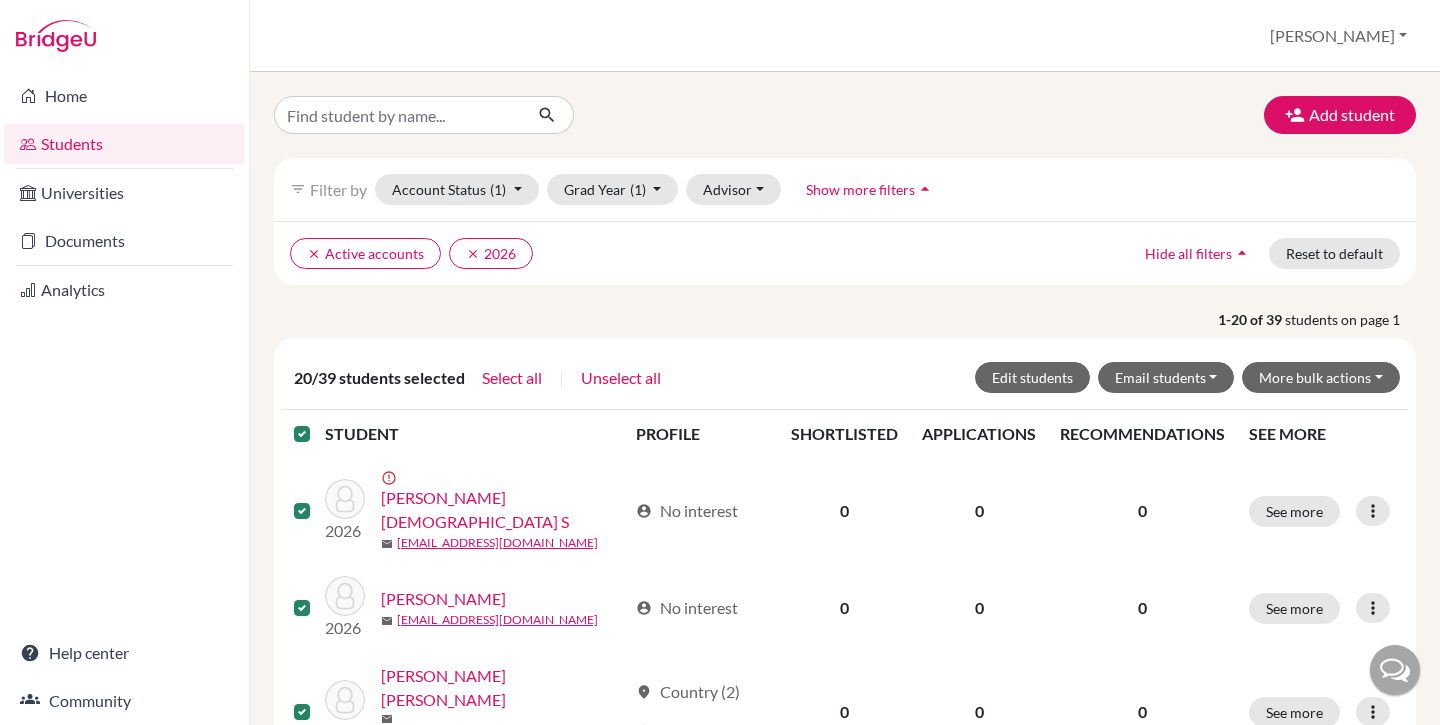 click on "1-20 of 39  students on page 1" at bounding box center (845, 319) 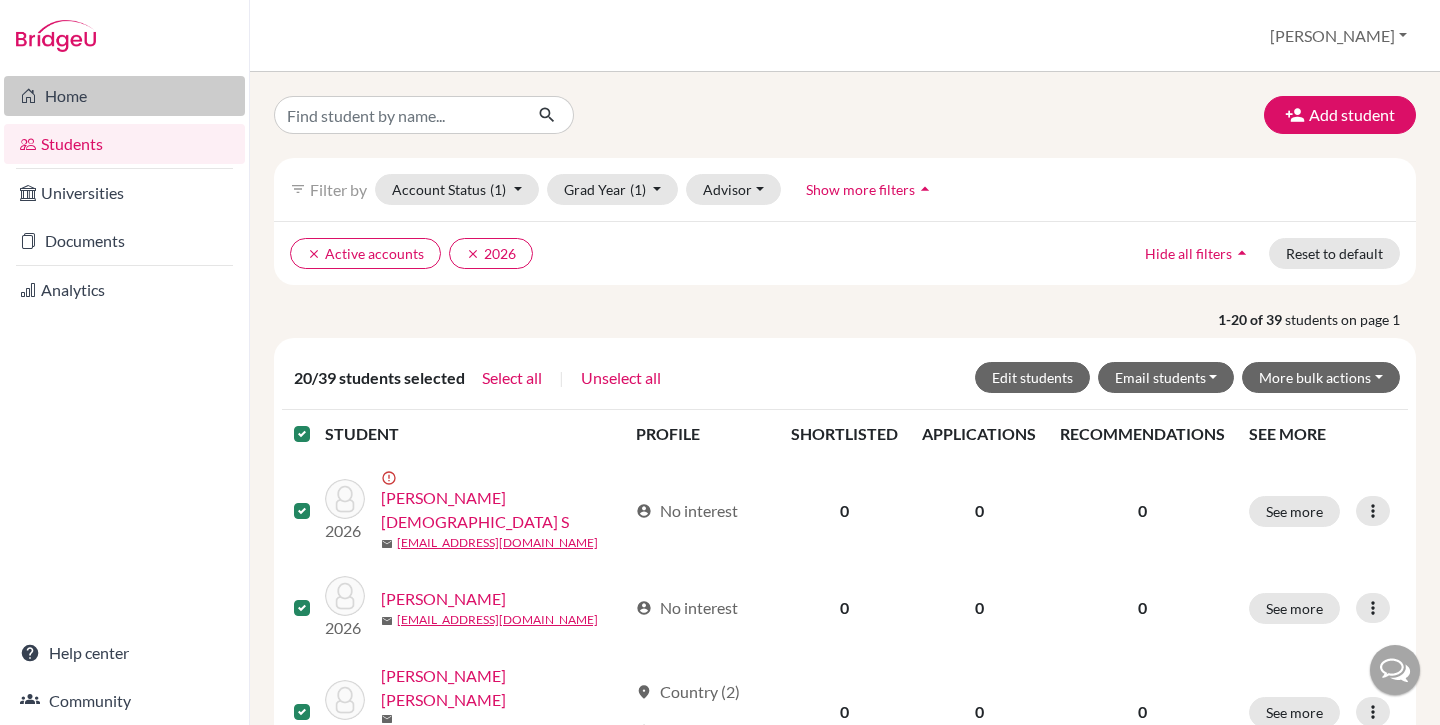 click on "Home" at bounding box center (124, 96) 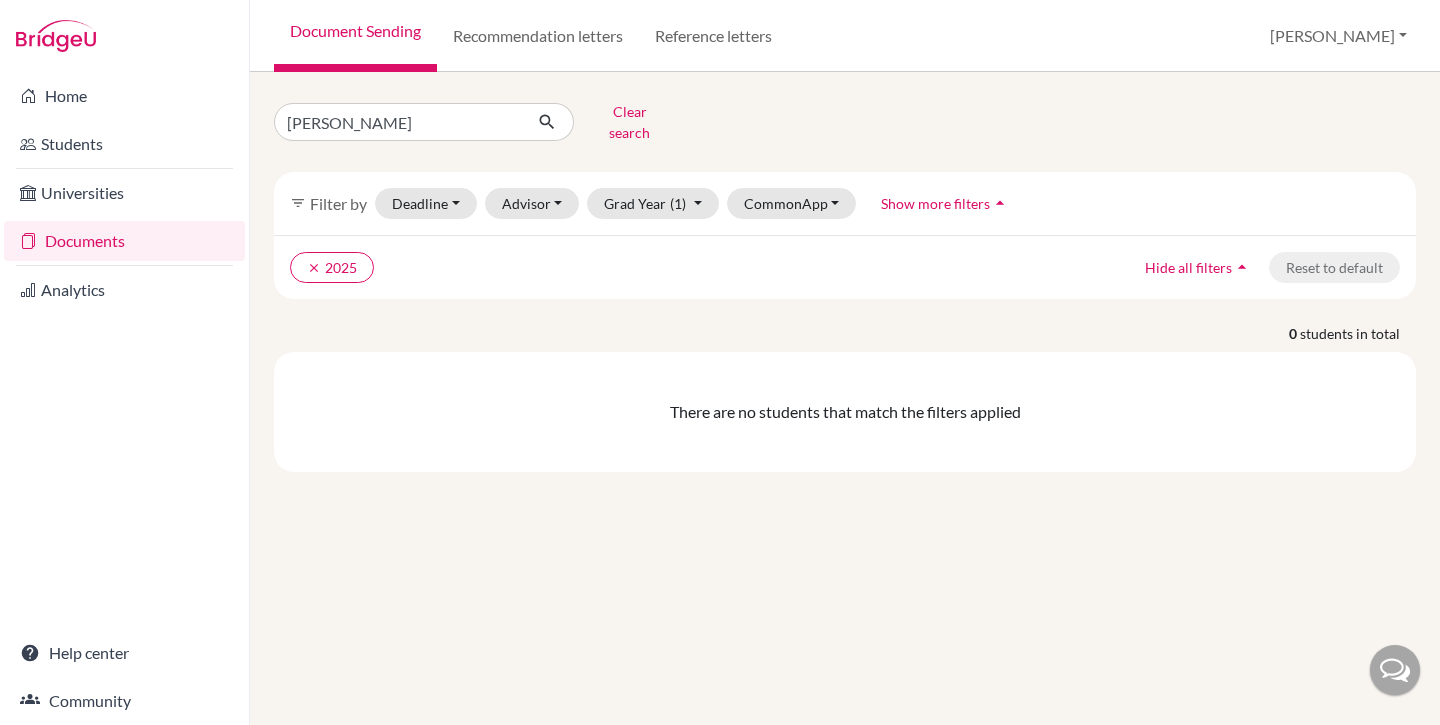 scroll, scrollTop: 0, scrollLeft: 0, axis: both 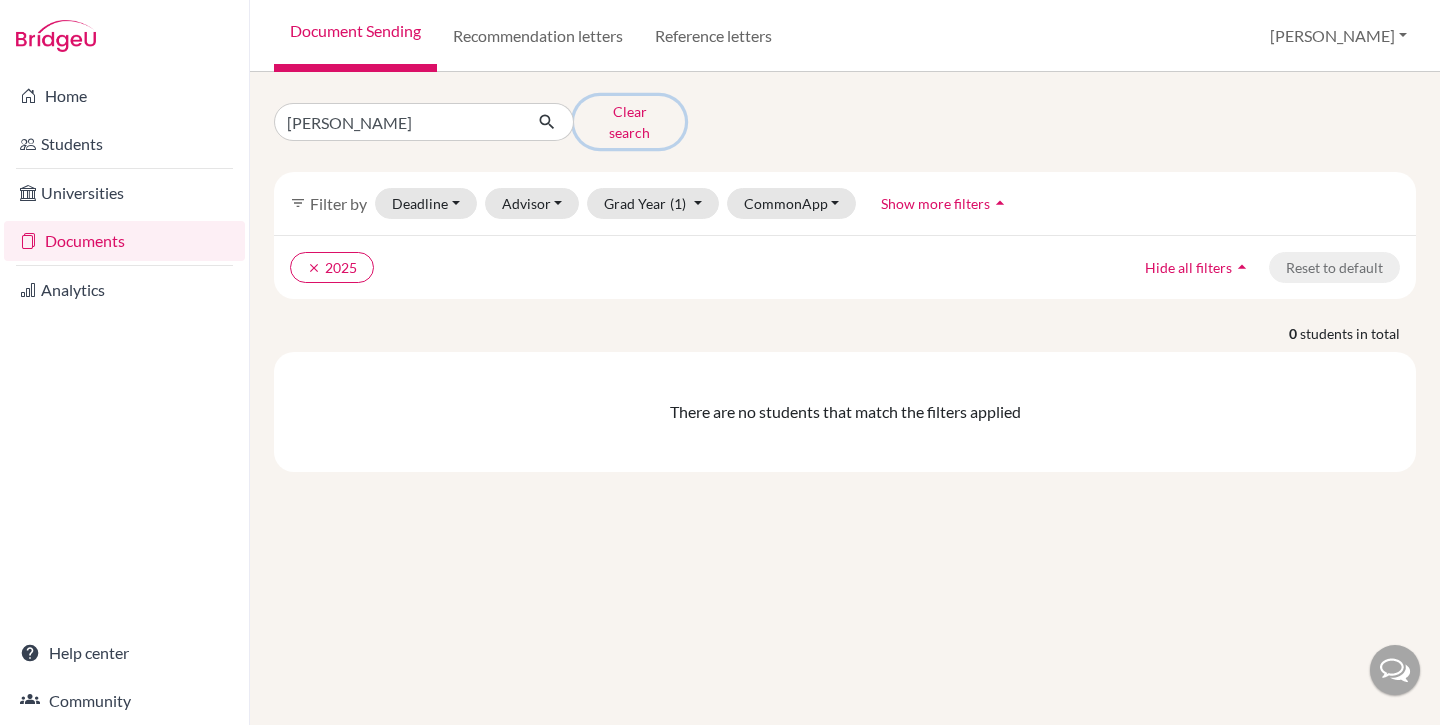 click on "Clear search" at bounding box center [629, 122] 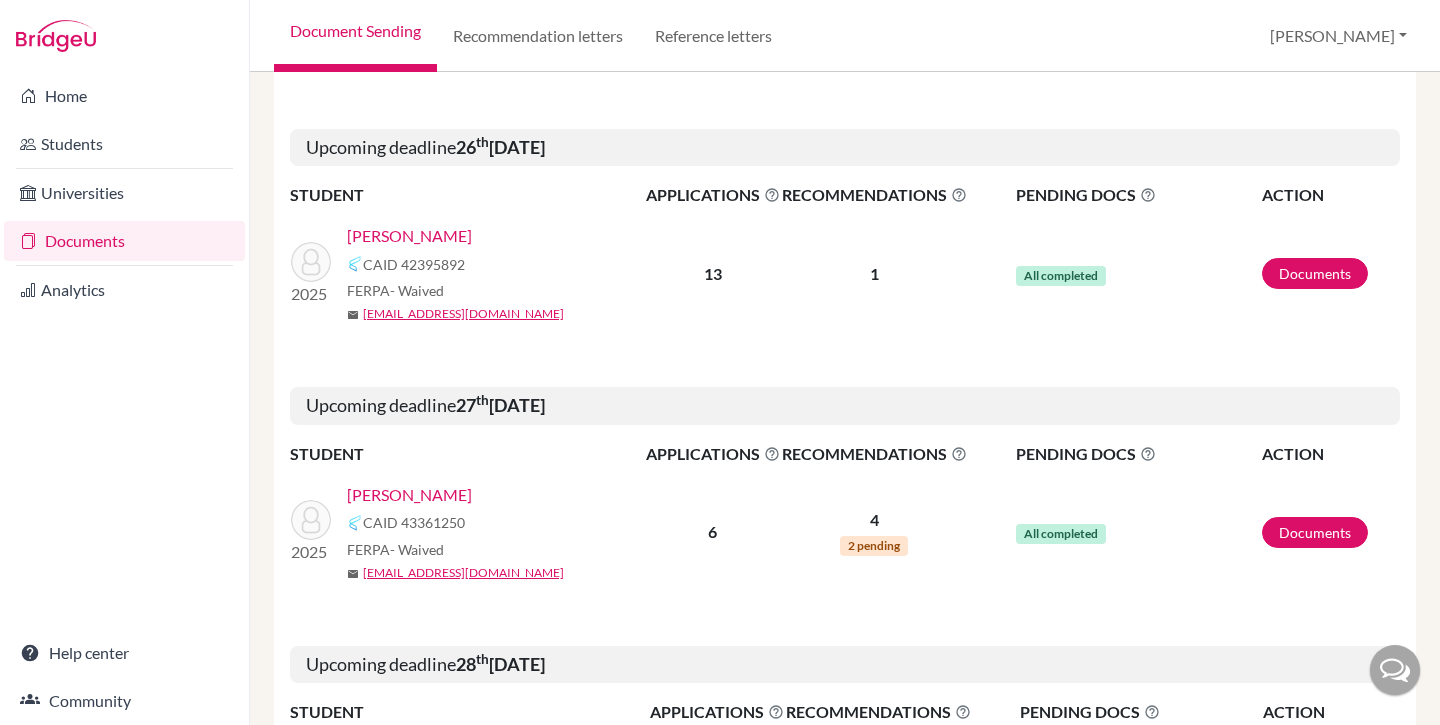 scroll, scrollTop: 0, scrollLeft: 0, axis: both 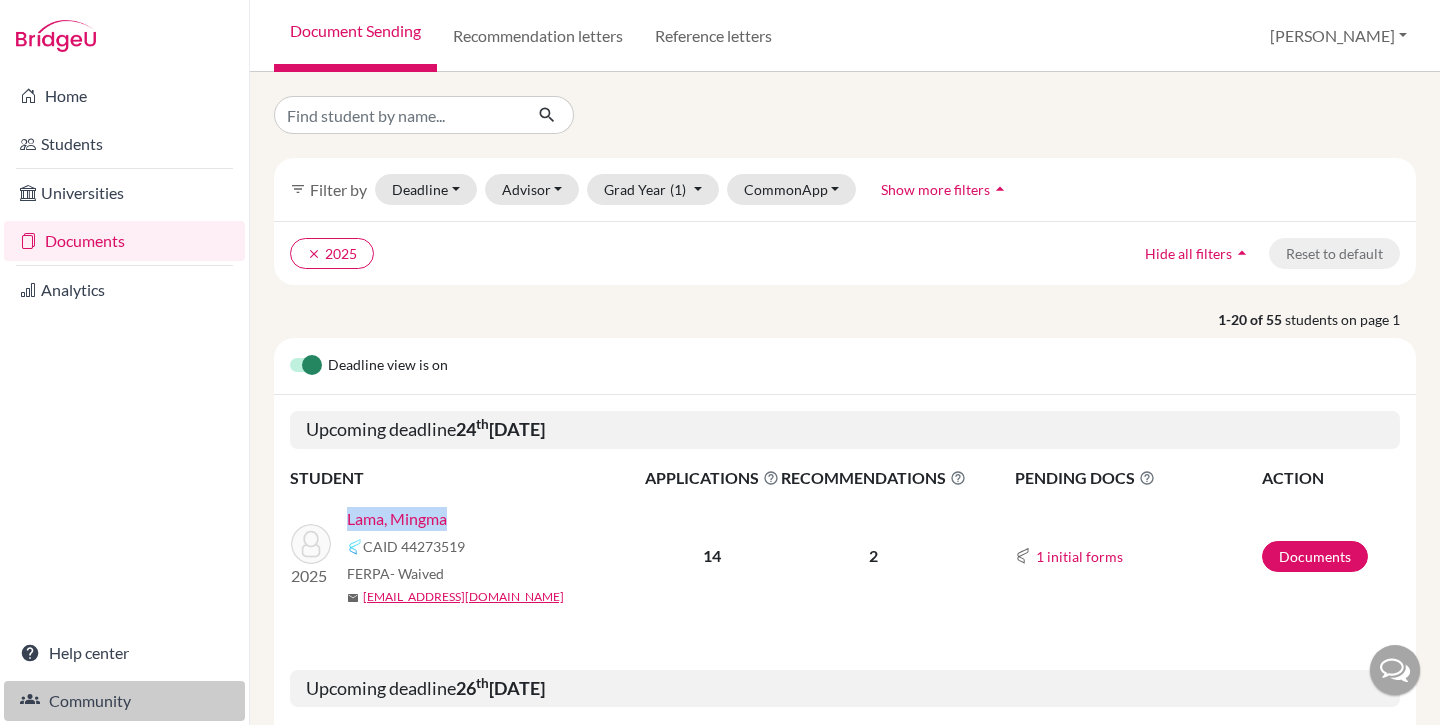 click on "Community" at bounding box center (124, 701) 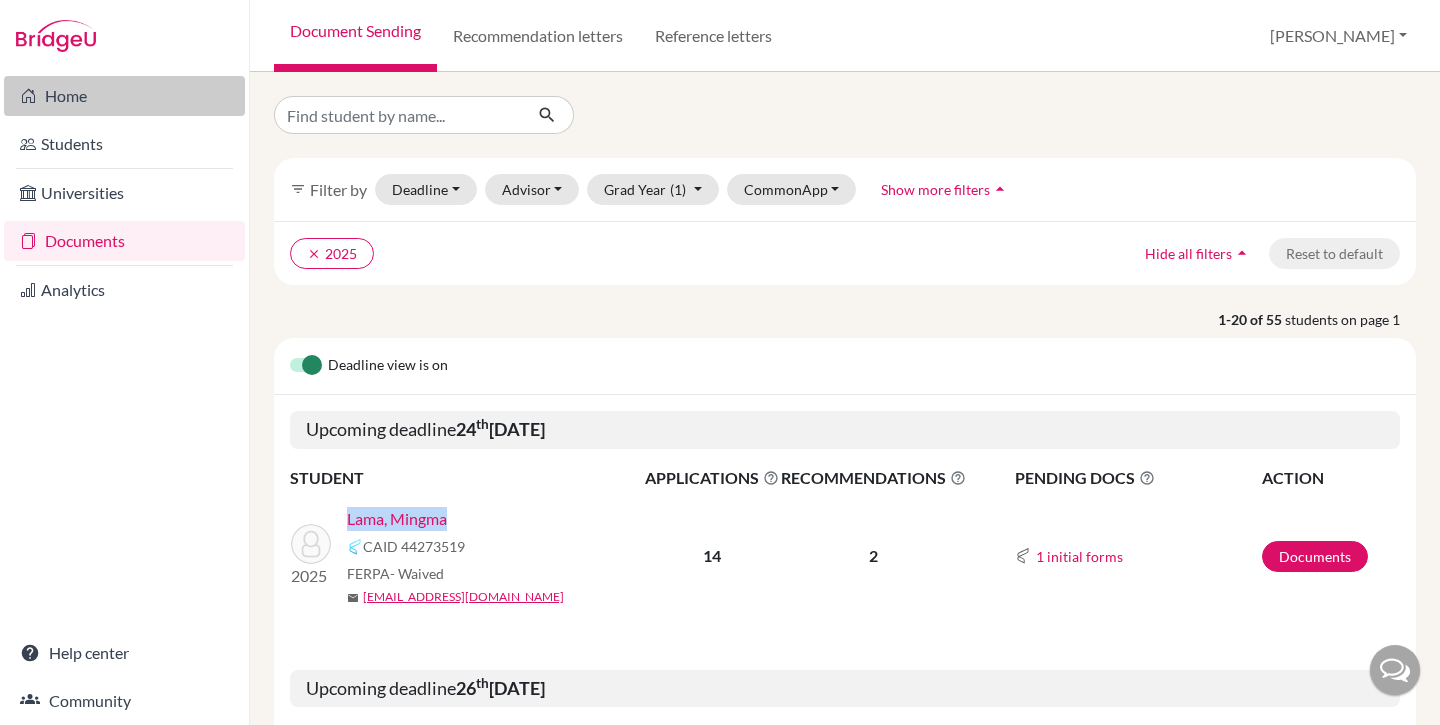 click on "Home" at bounding box center [124, 96] 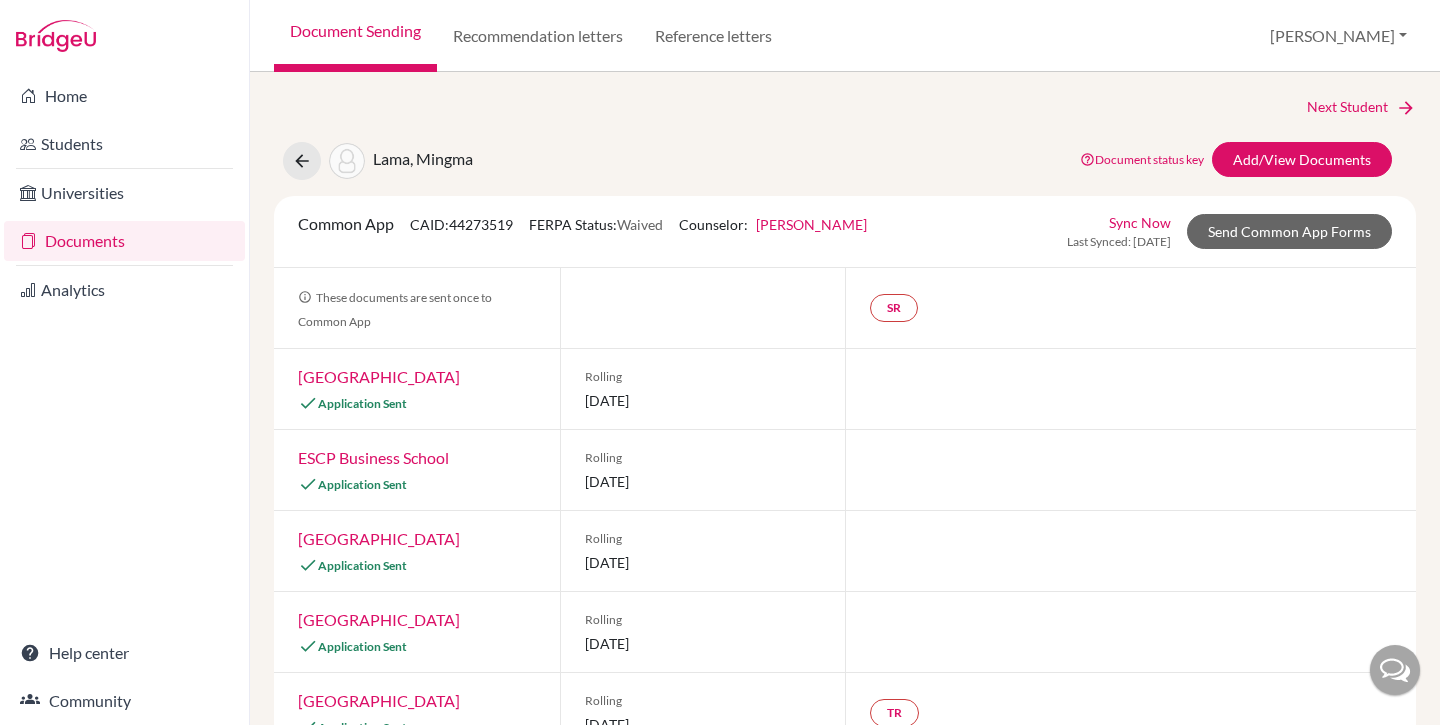 scroll, scrollTop: 0, scrollLeft: 0, axis: both 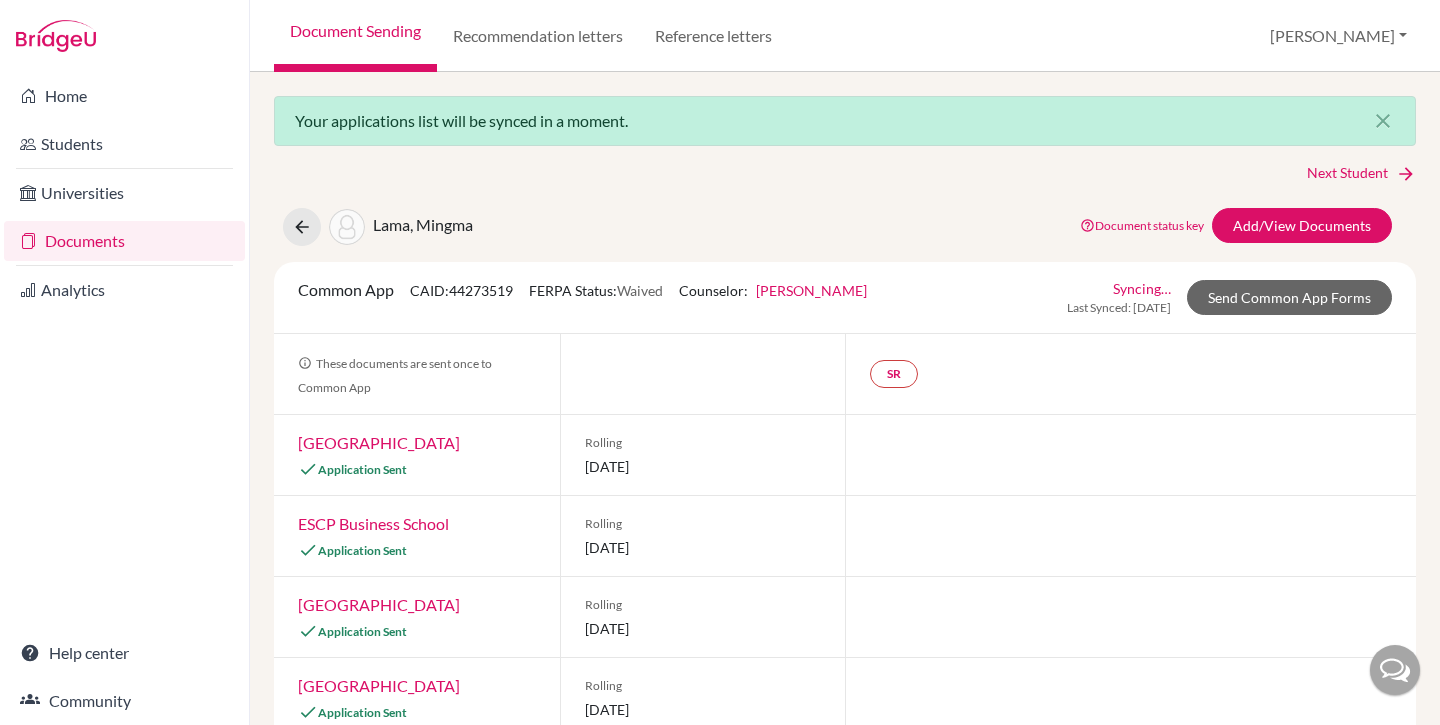 click on "Document Sending" at bounding box center (355, 36) 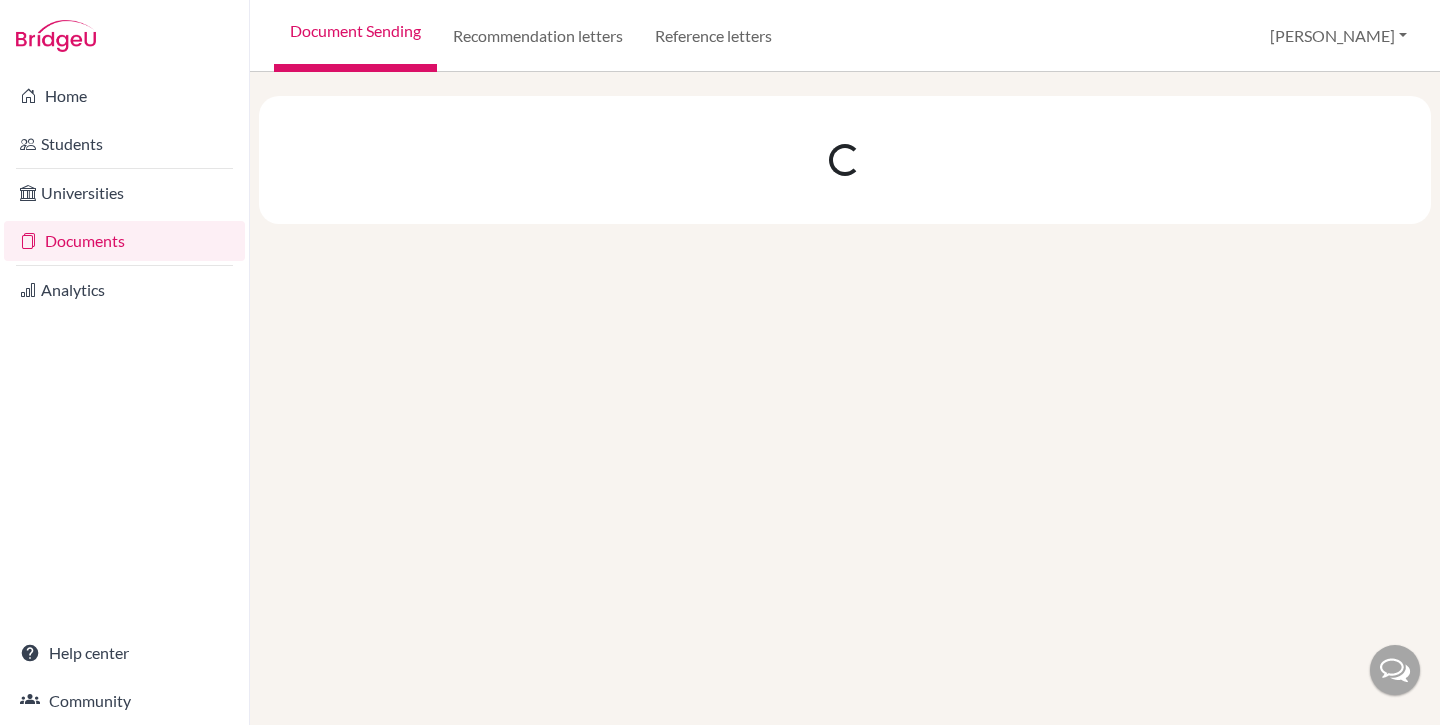 scroll, scrollTop: 0, scrollLeft: 0, axis: both 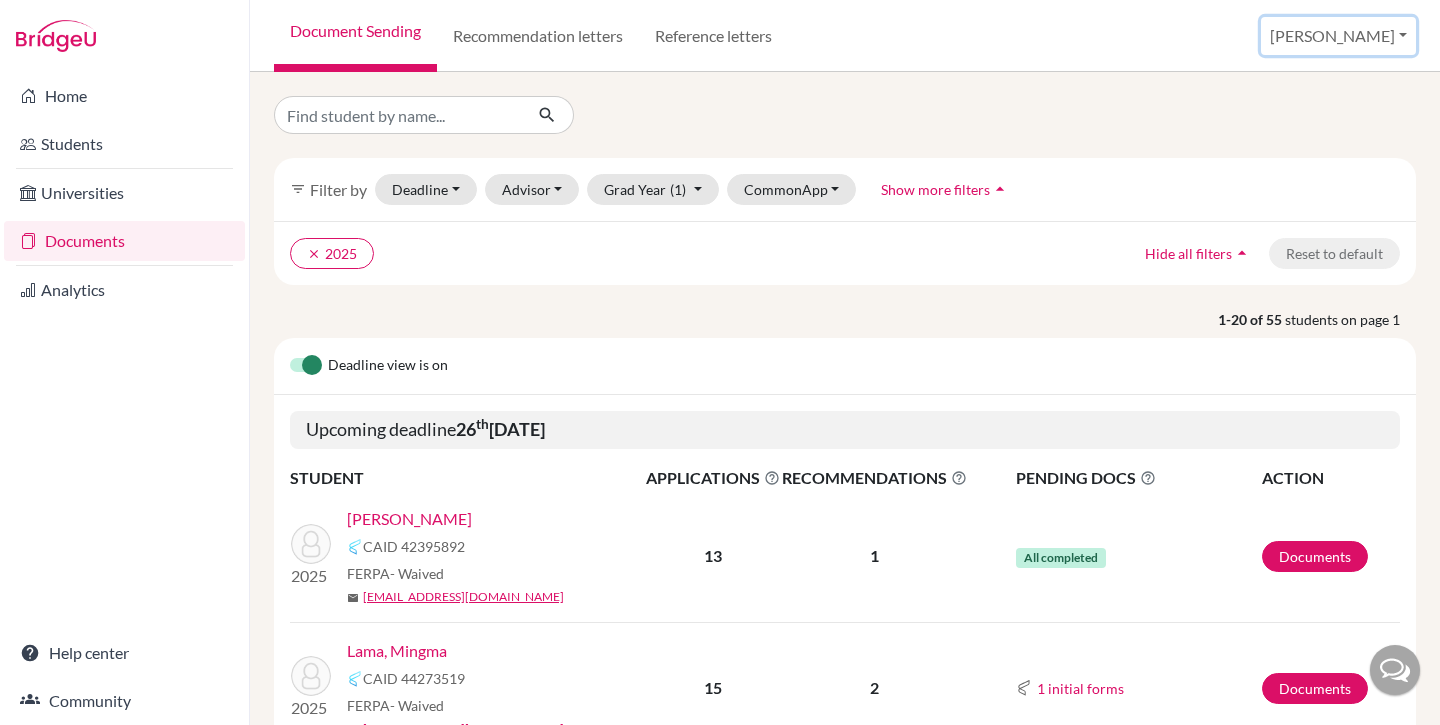 click on "[PERSON_NAME]" at bounding box center (1338, 36) 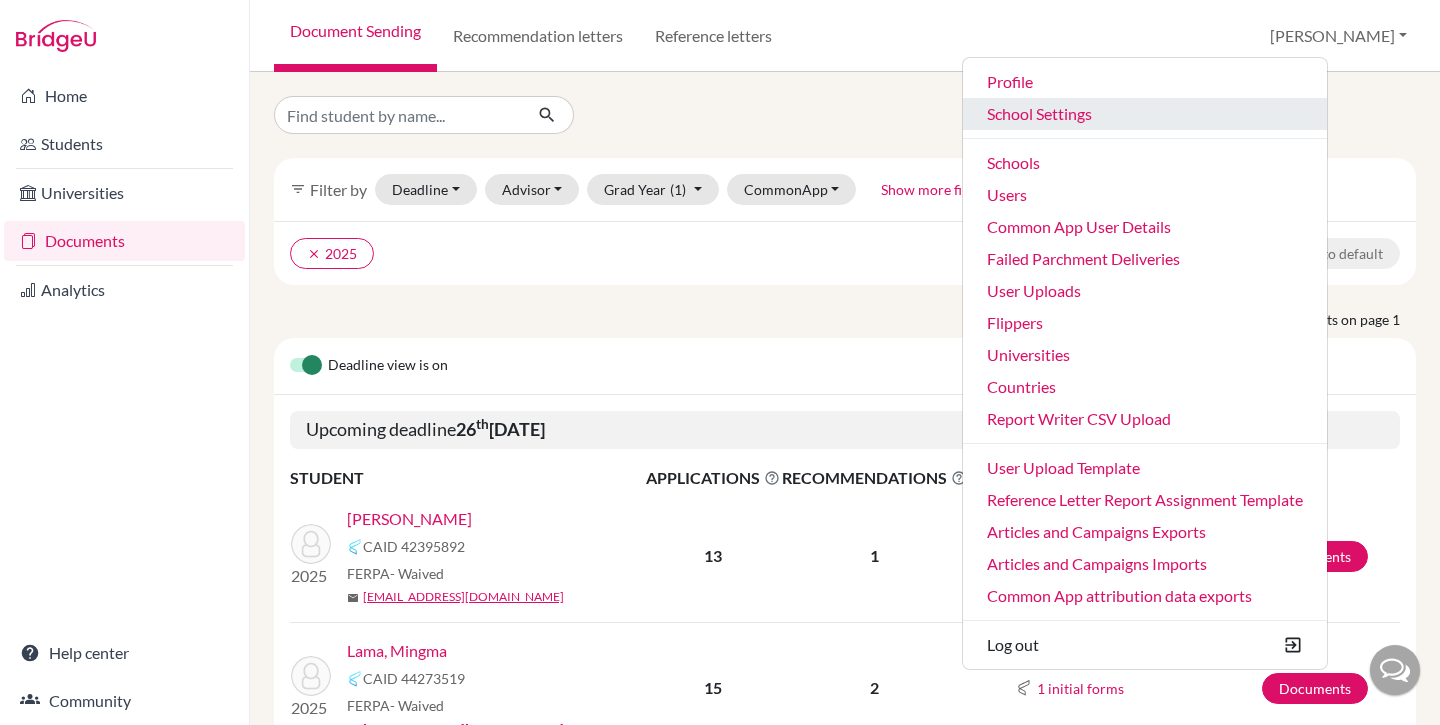 click on "School Settings" at bounding box center (1145, 114) 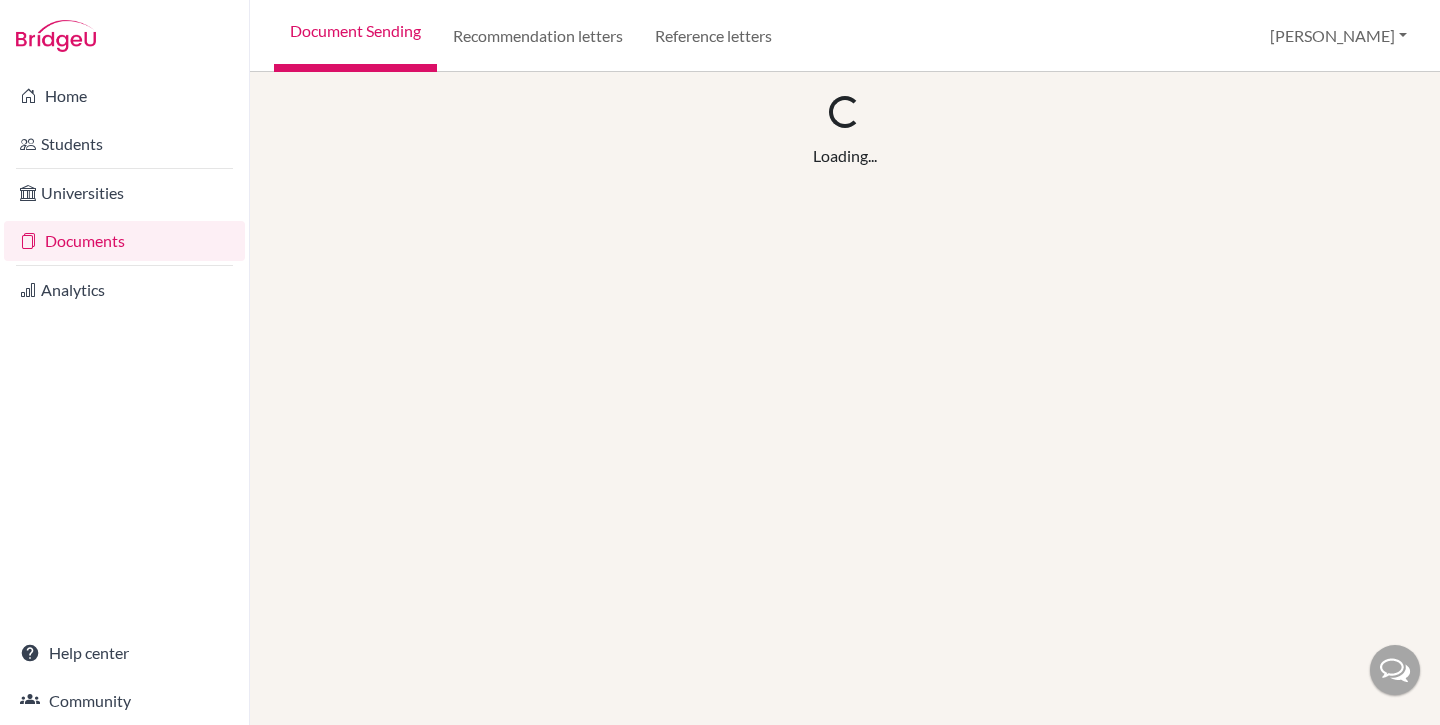 scroll, scrollTop: 0, scrollLeft: 0, axis: both 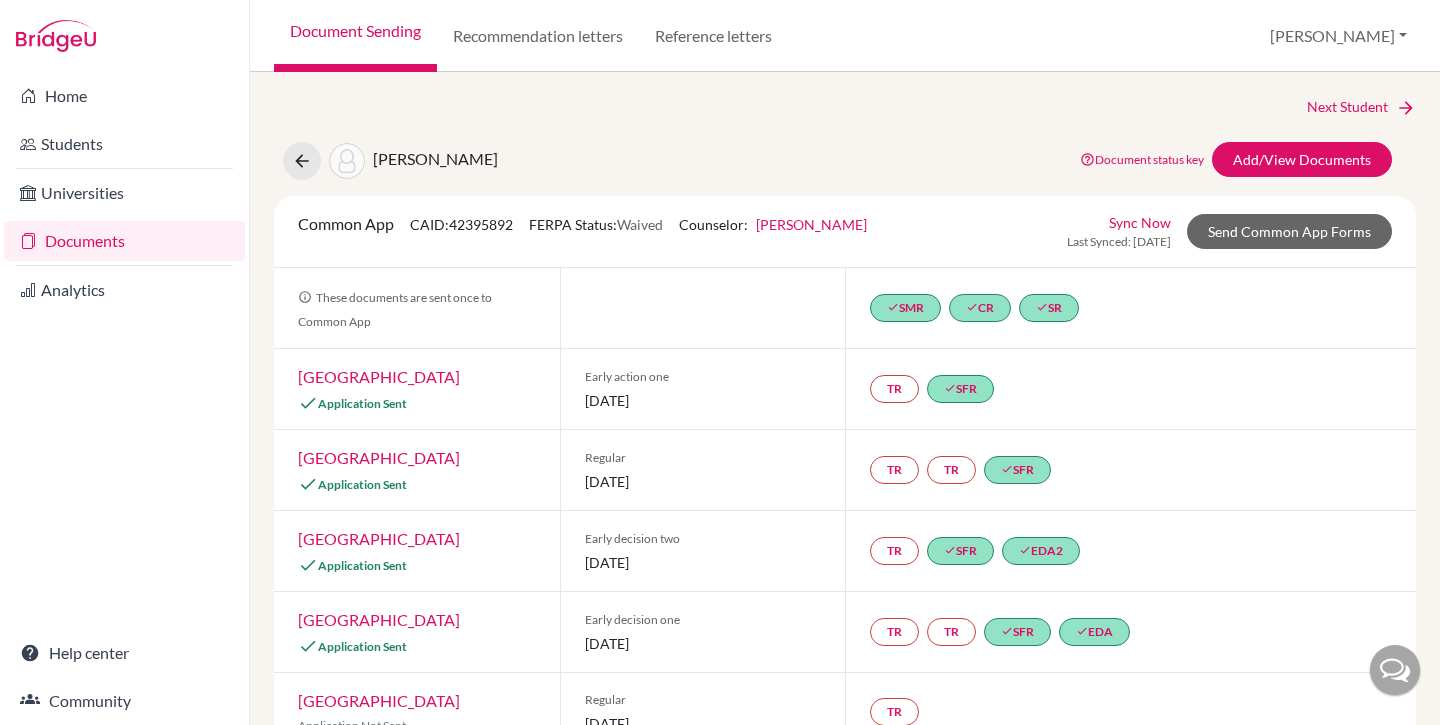 click on "Sync Now" at bounding box center (1140, 222) 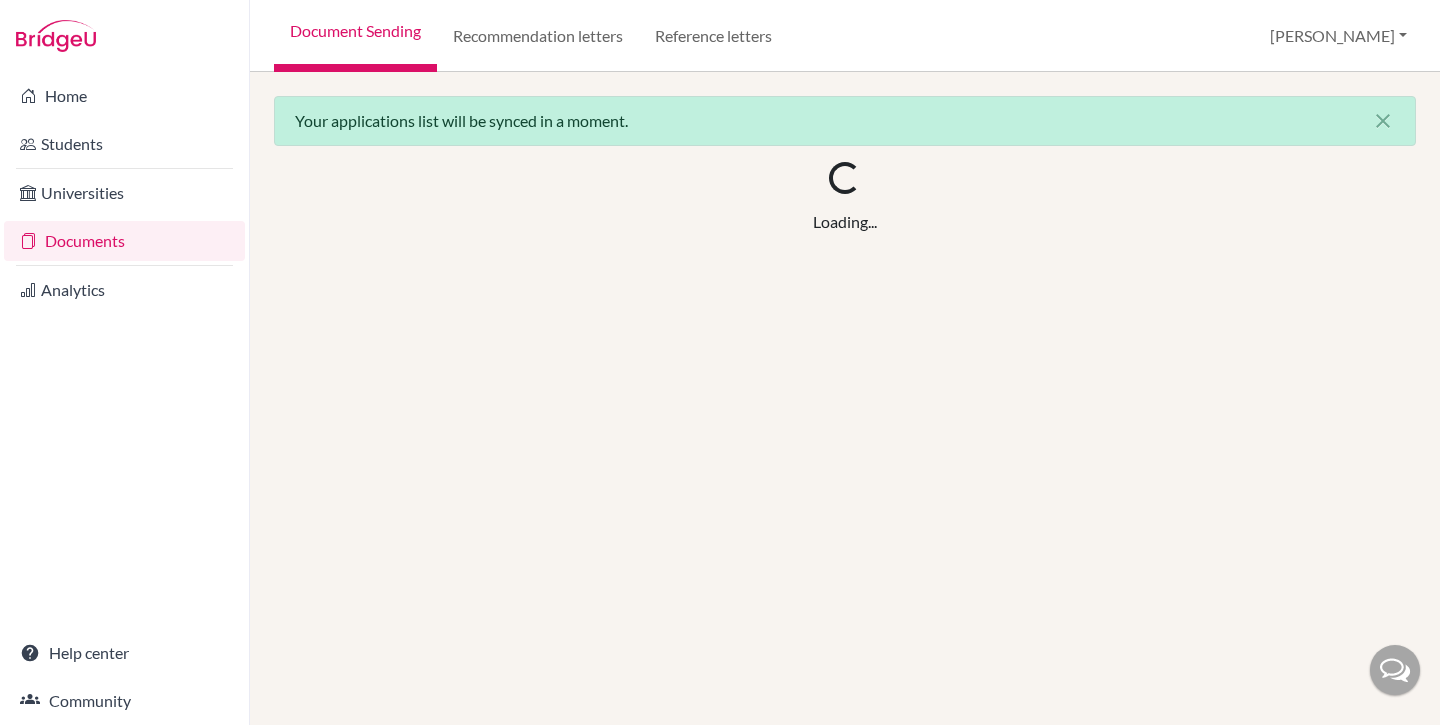 scroll, scrollTop: 0, scrollLeft: 0, axis: both 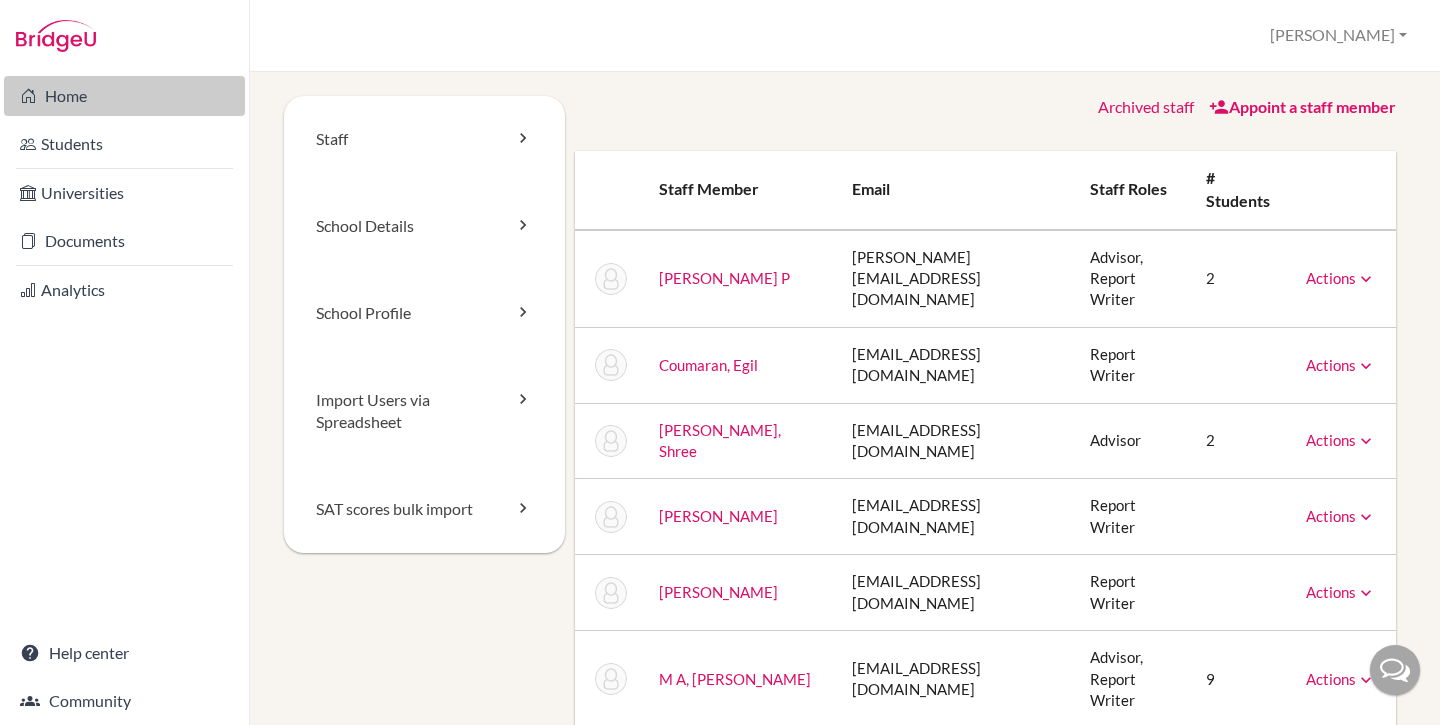 click on "Home" at bounding box center (124, 96) 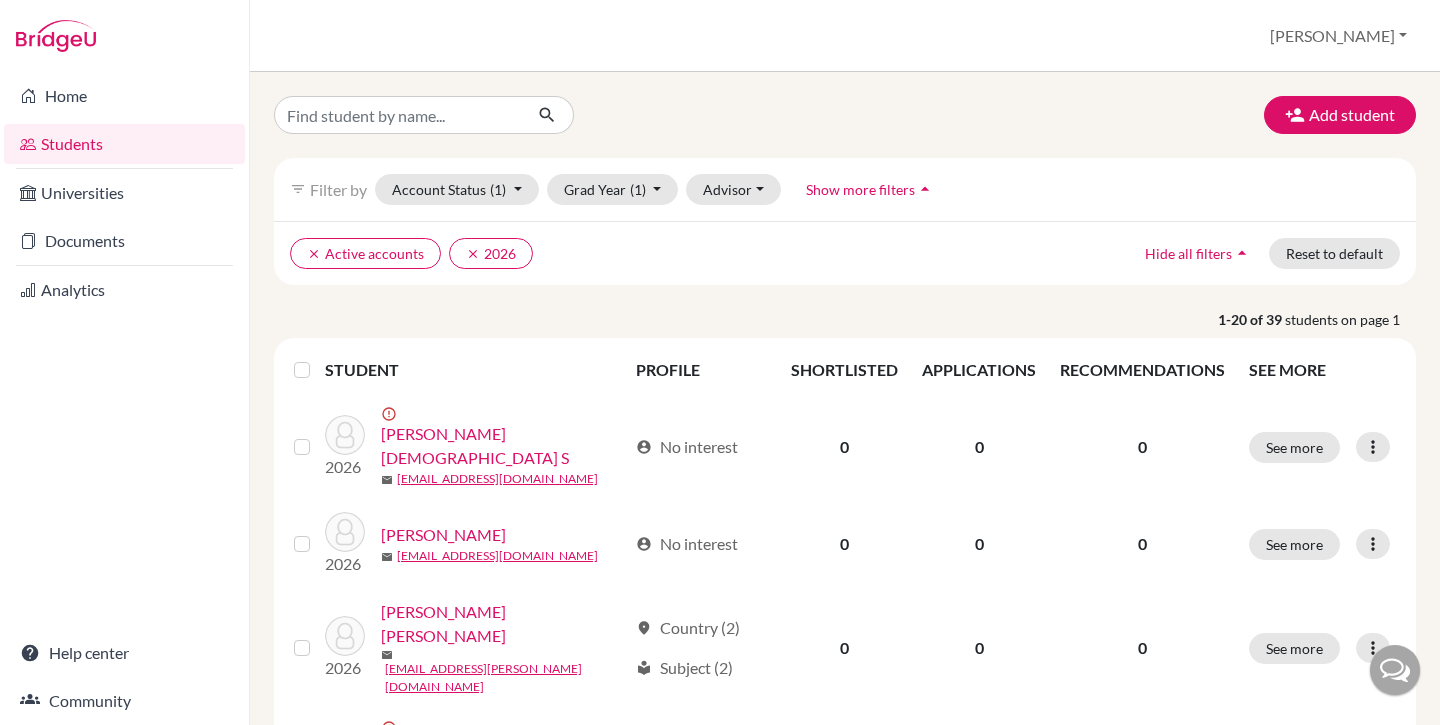 scroll, scrollTop: 0, scrollLeft: 0, axis: both 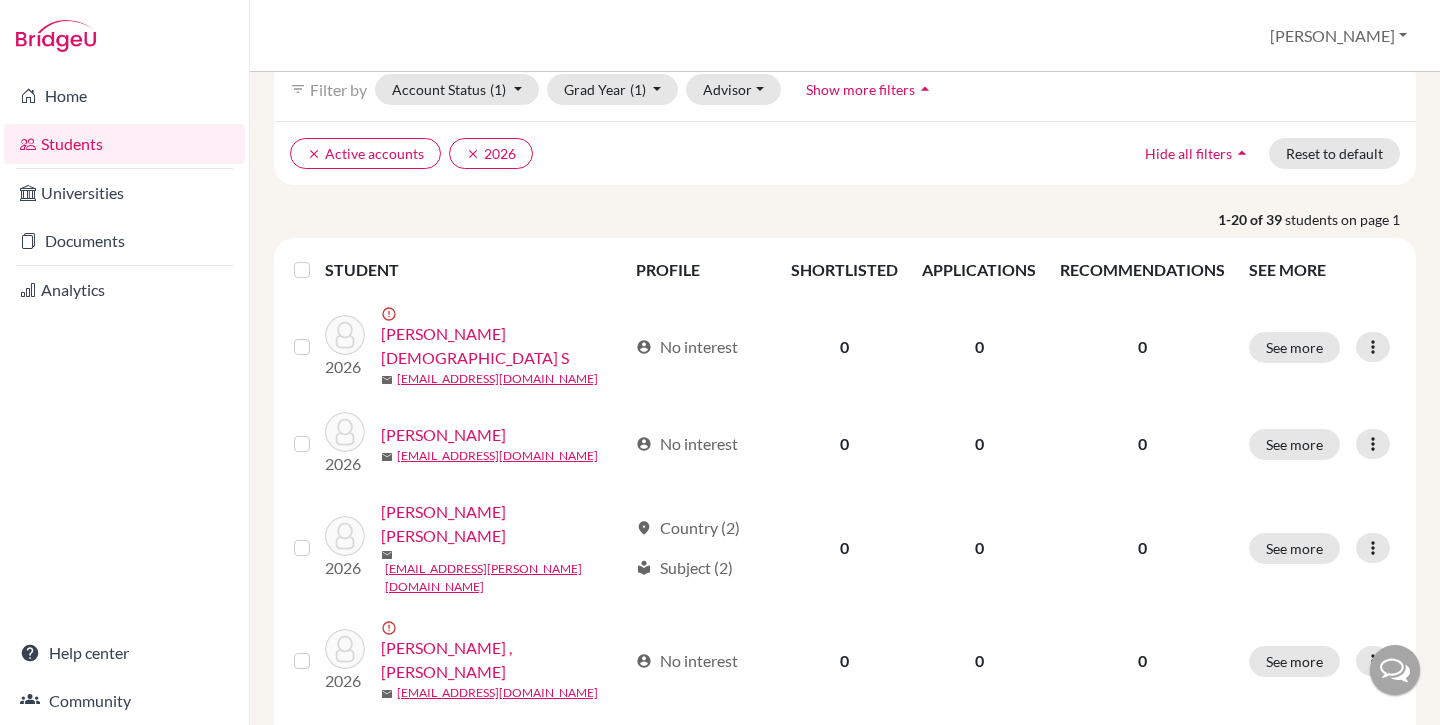 click at bounding box center [318, 258] 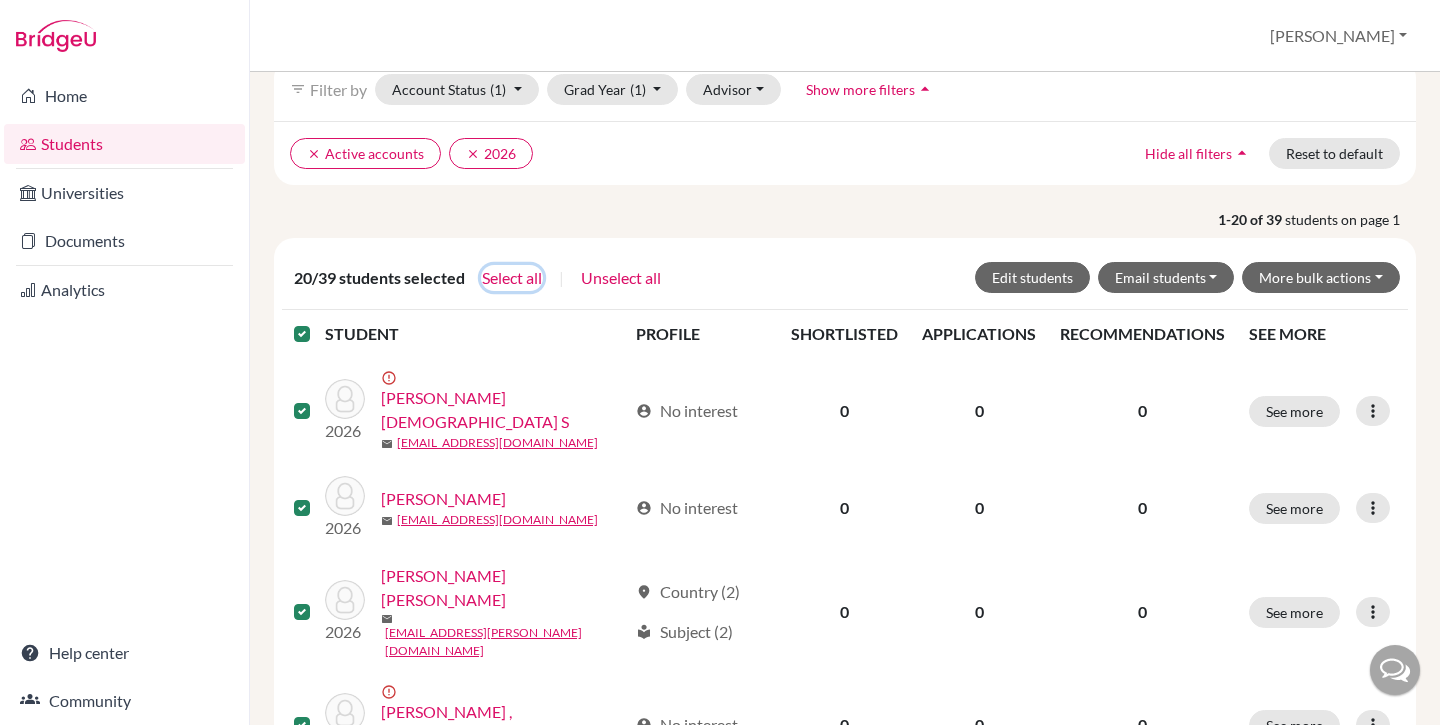 click on "Select all" 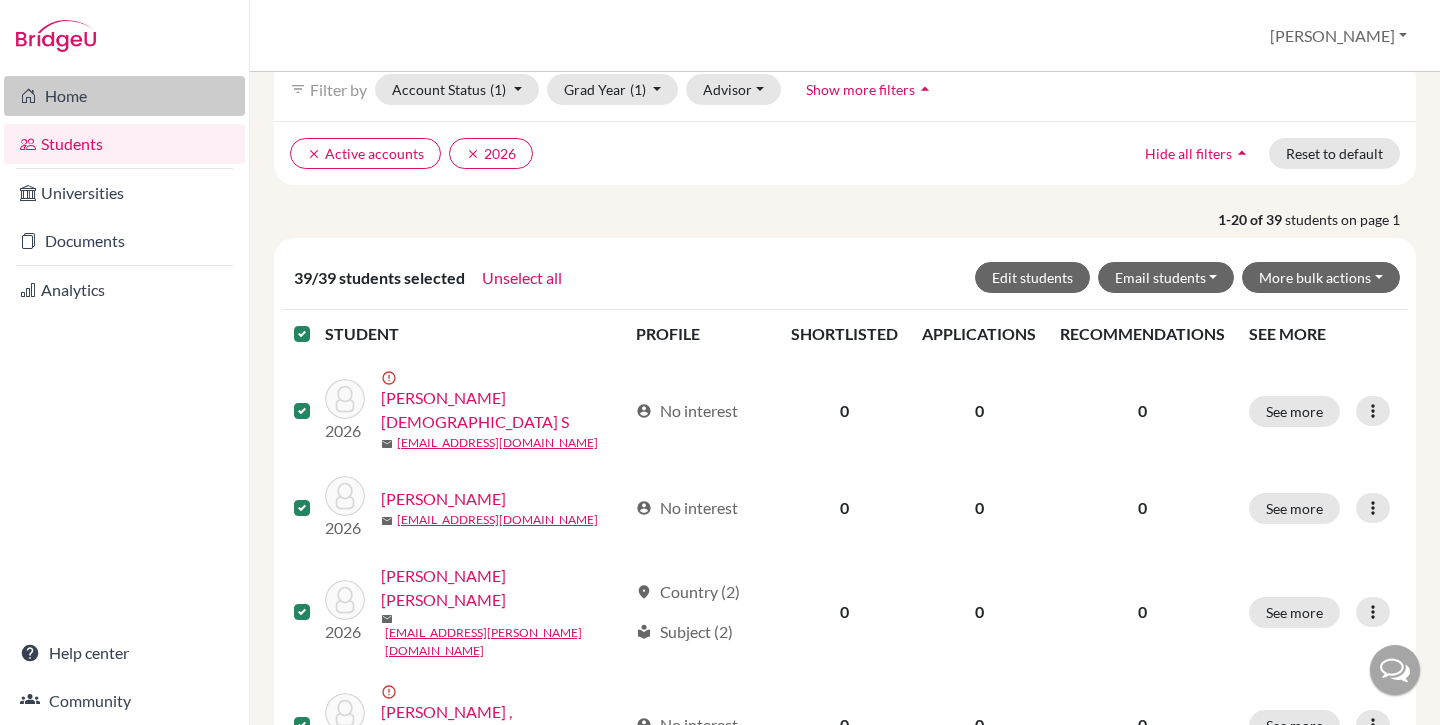 click on "Home" at bounding box center (124, 96) 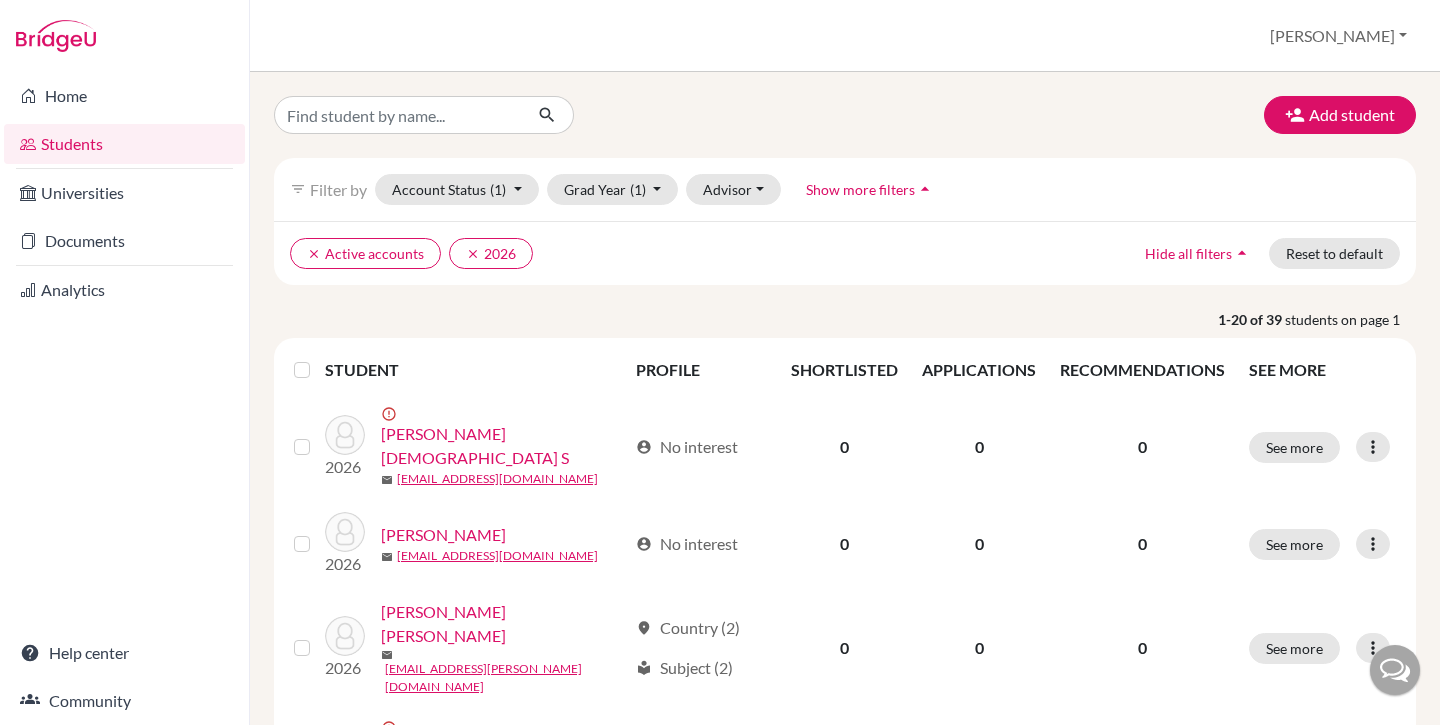 scroll, scrollTop: 0, scrollLeft: 0, axis: both 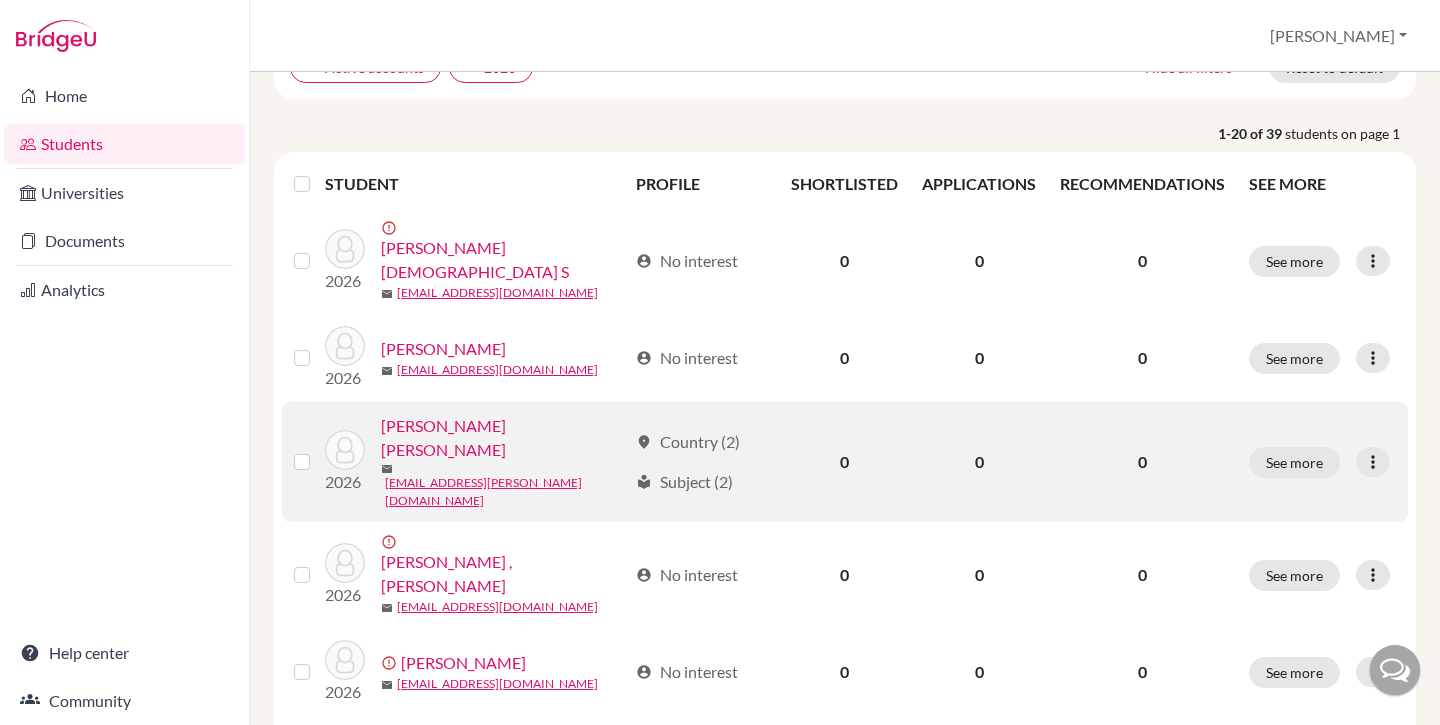 click on "[PERSON_NAME] [PERSON_NAME]" at bounding box center (504, 438) 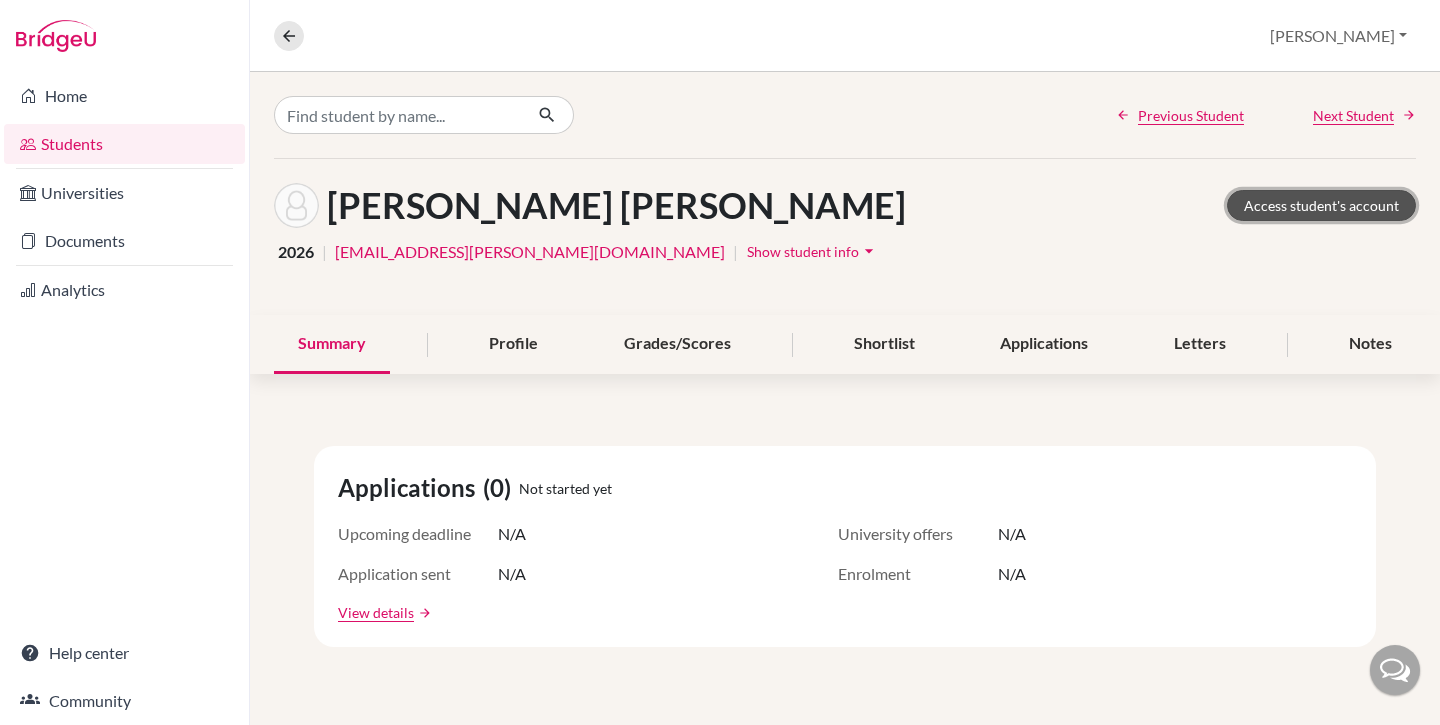 click on "Access student's account" at bounding box center [1321, 205] 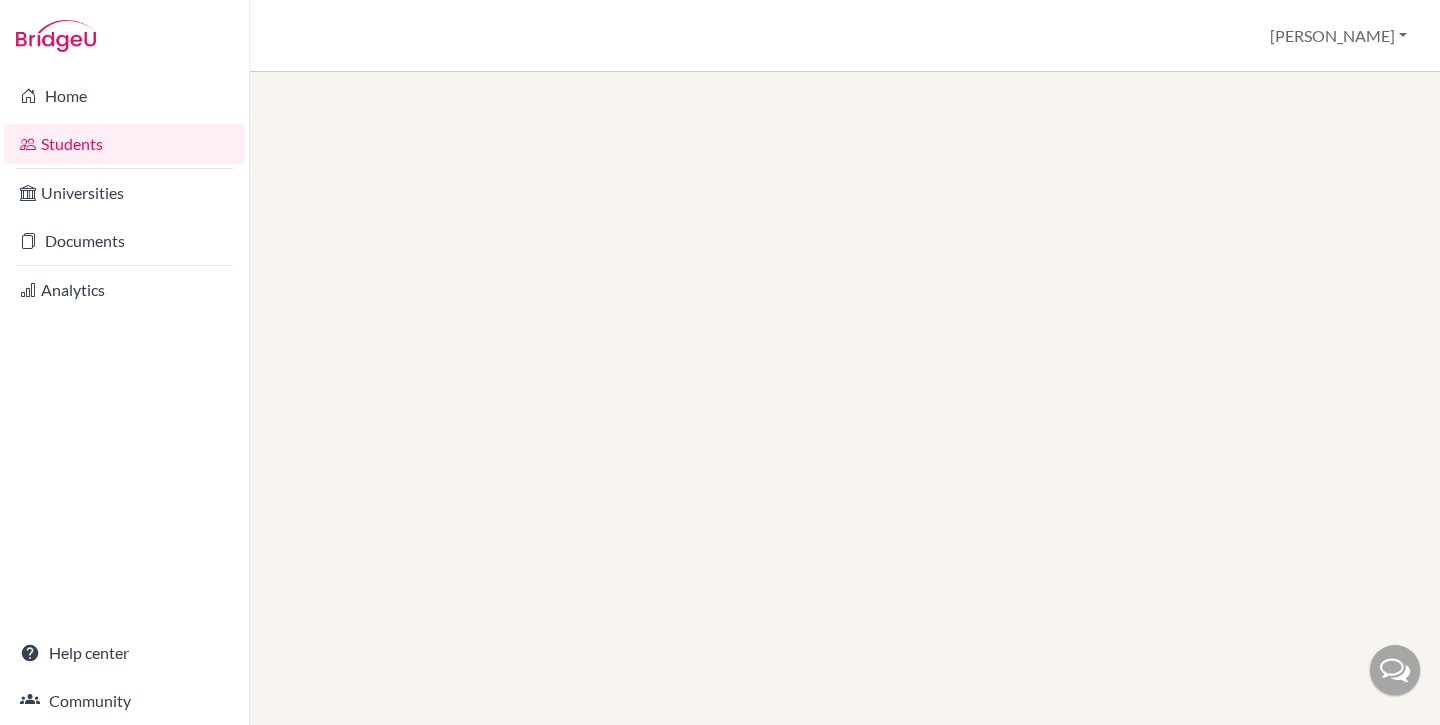 scroll, scrollTop: 0, scrollLeft: 0, axis: both 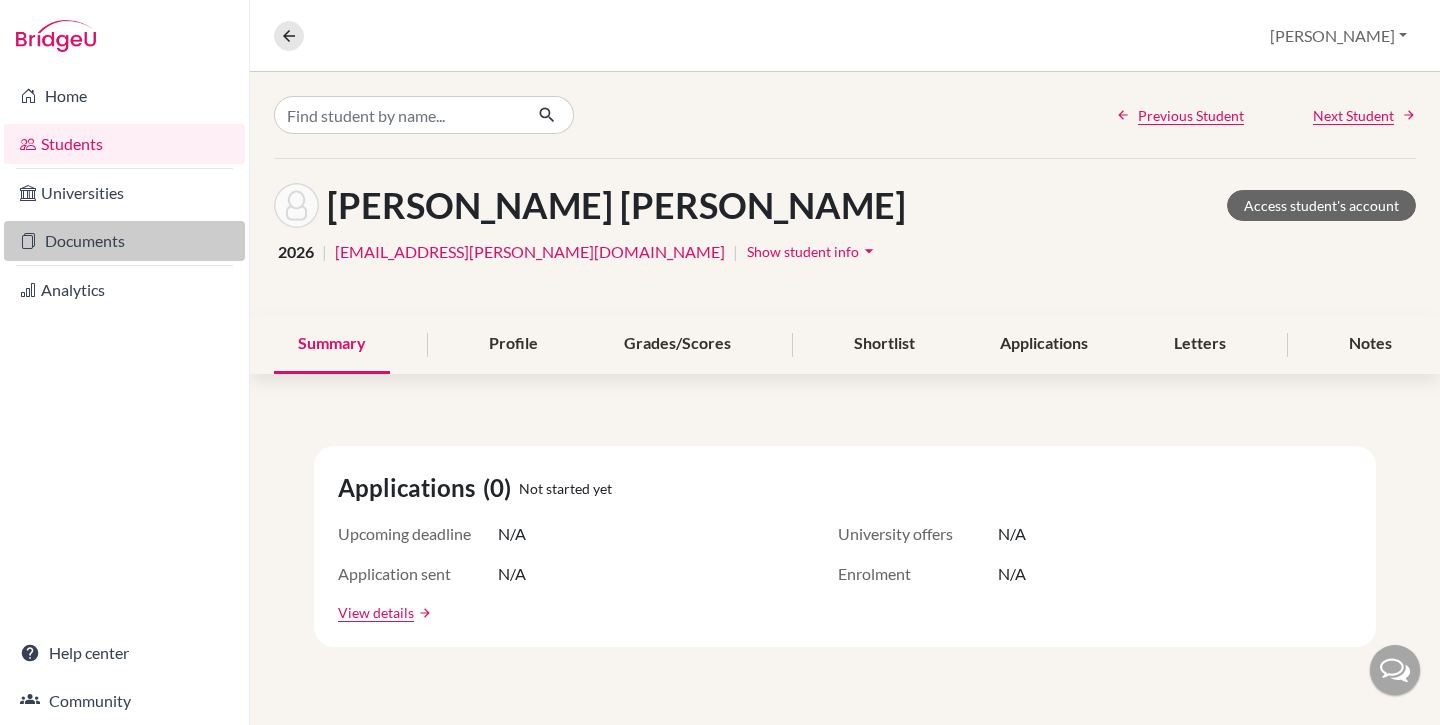 click on "Documents" at bounding box center [124, 241] 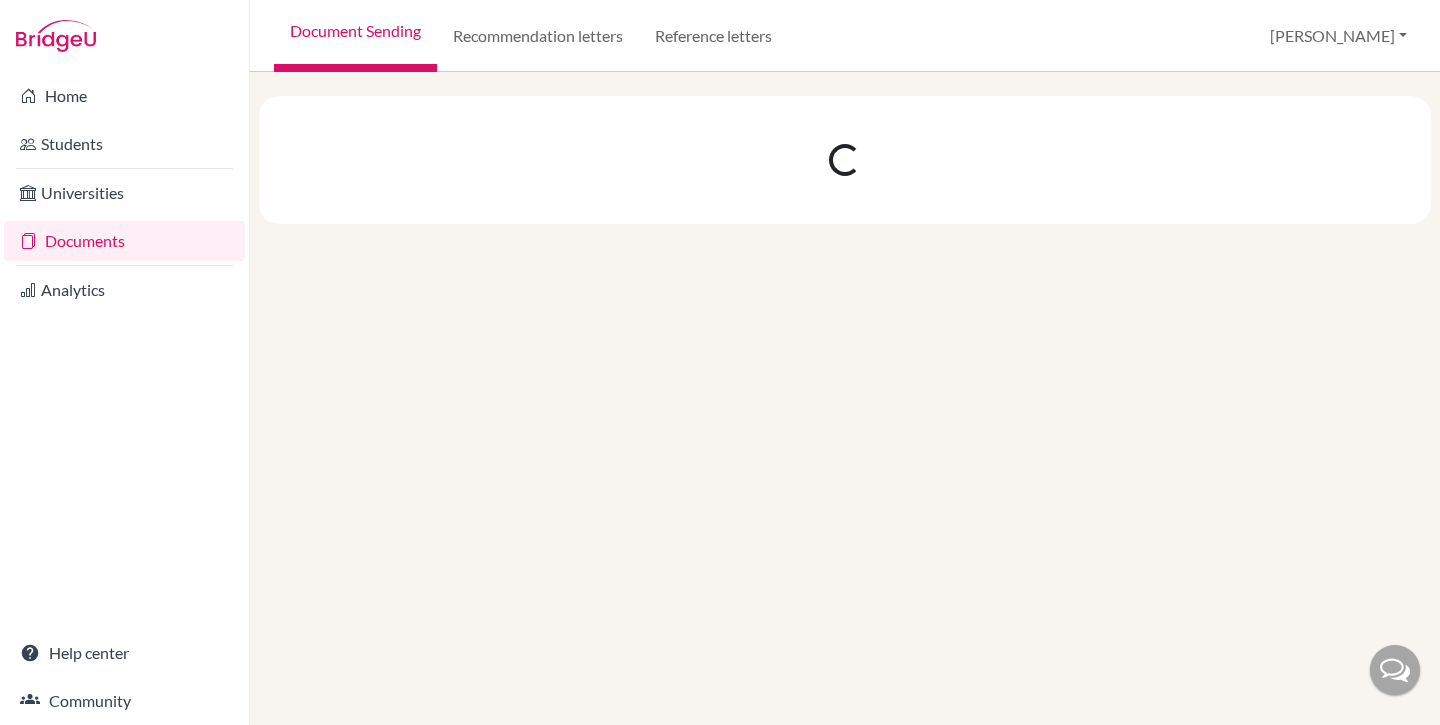 scroll, scrollTop: 0, scrollLeft: 0, axis: both 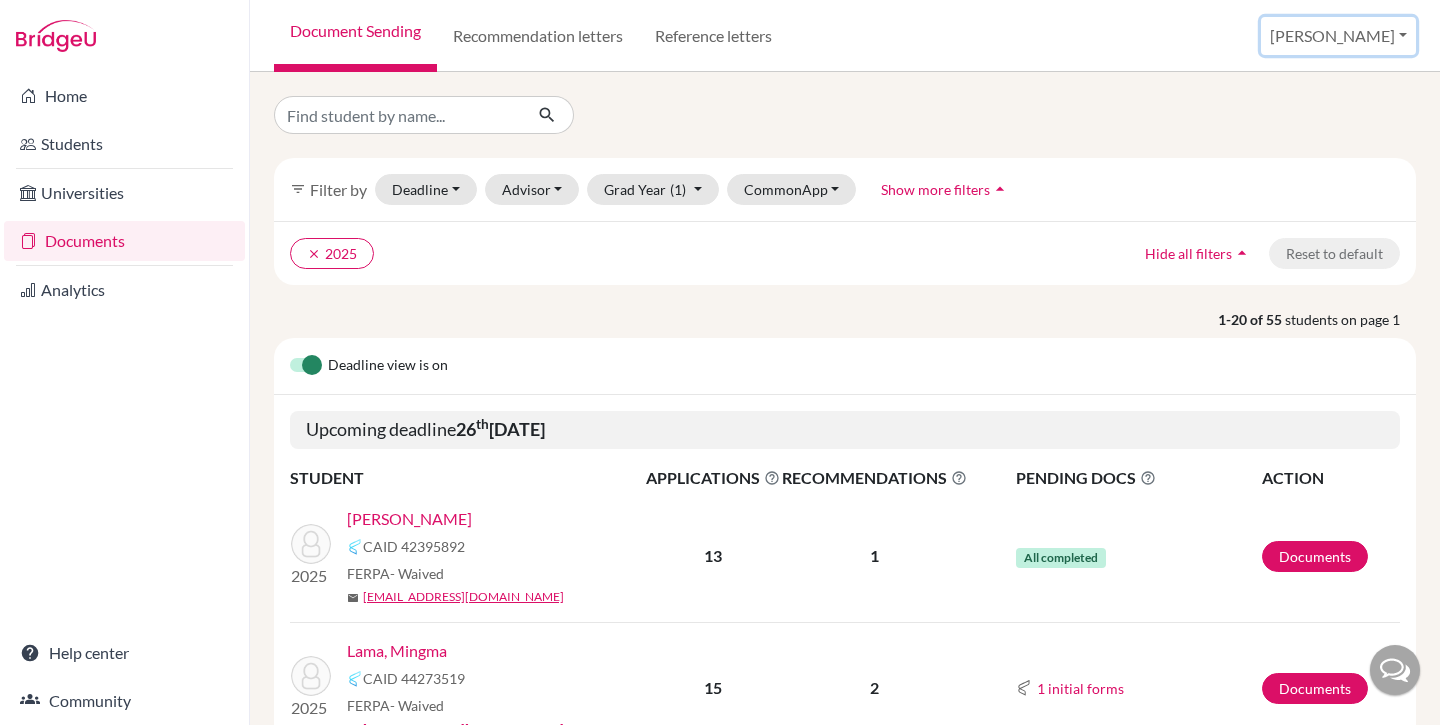 click on "[PERSON_NAME]" at bounding box center (1338, 36) 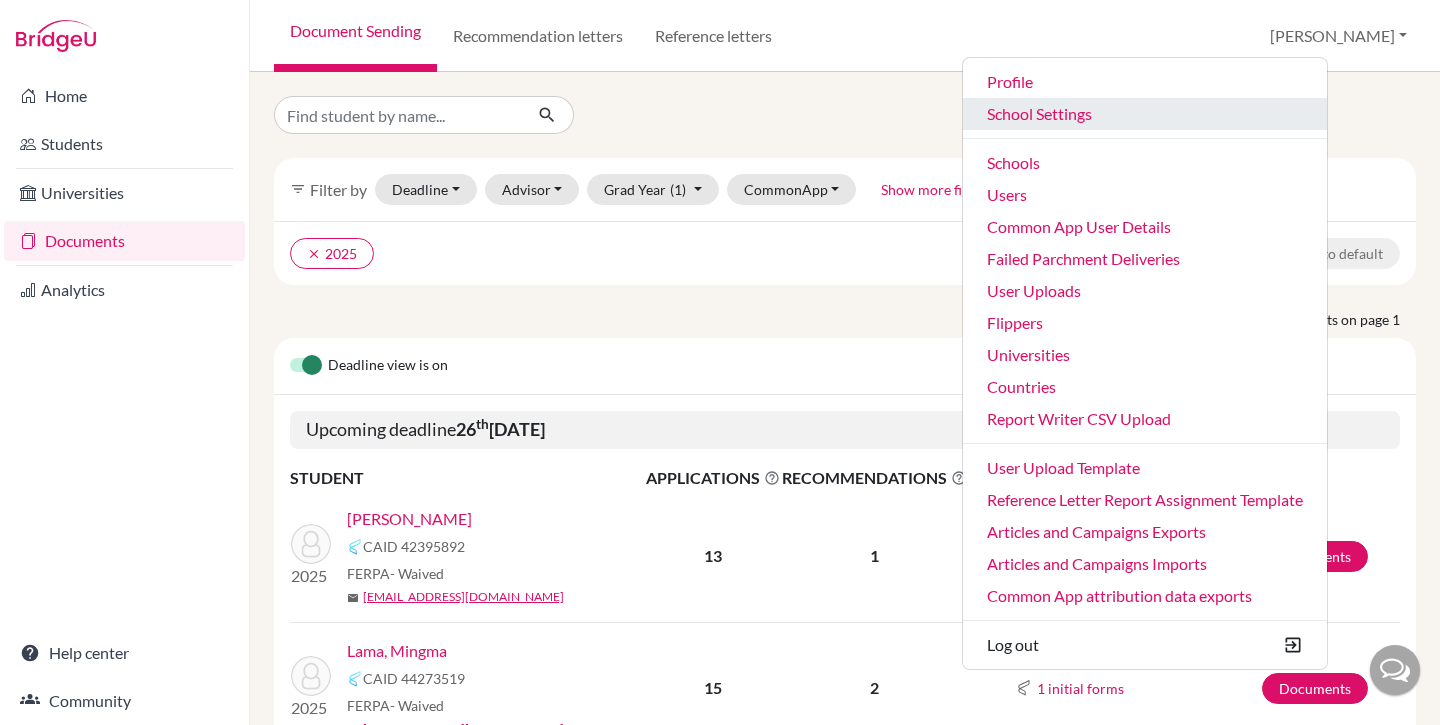 click on "School Settings" at bounding box center [1145, 114] 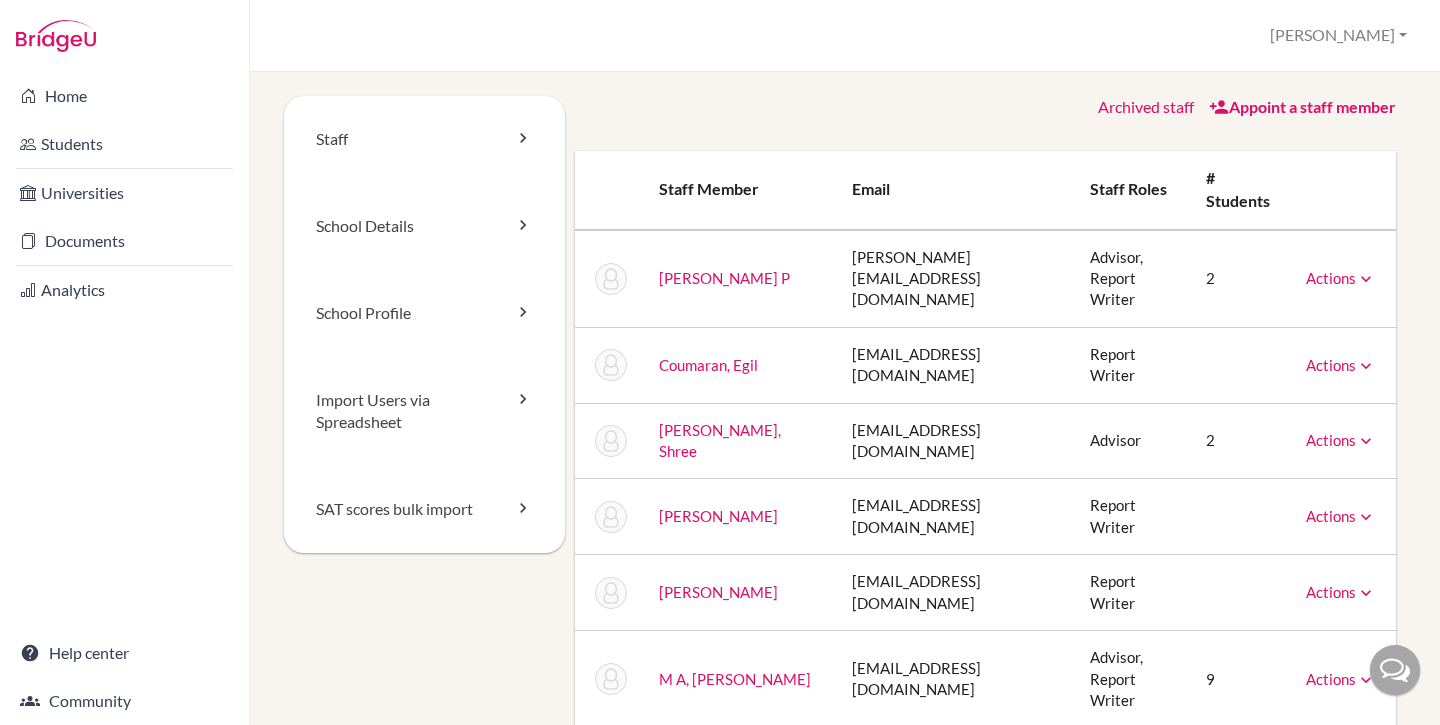 scroll, scrollTop: 0, scrollLeft: 0, axis: both 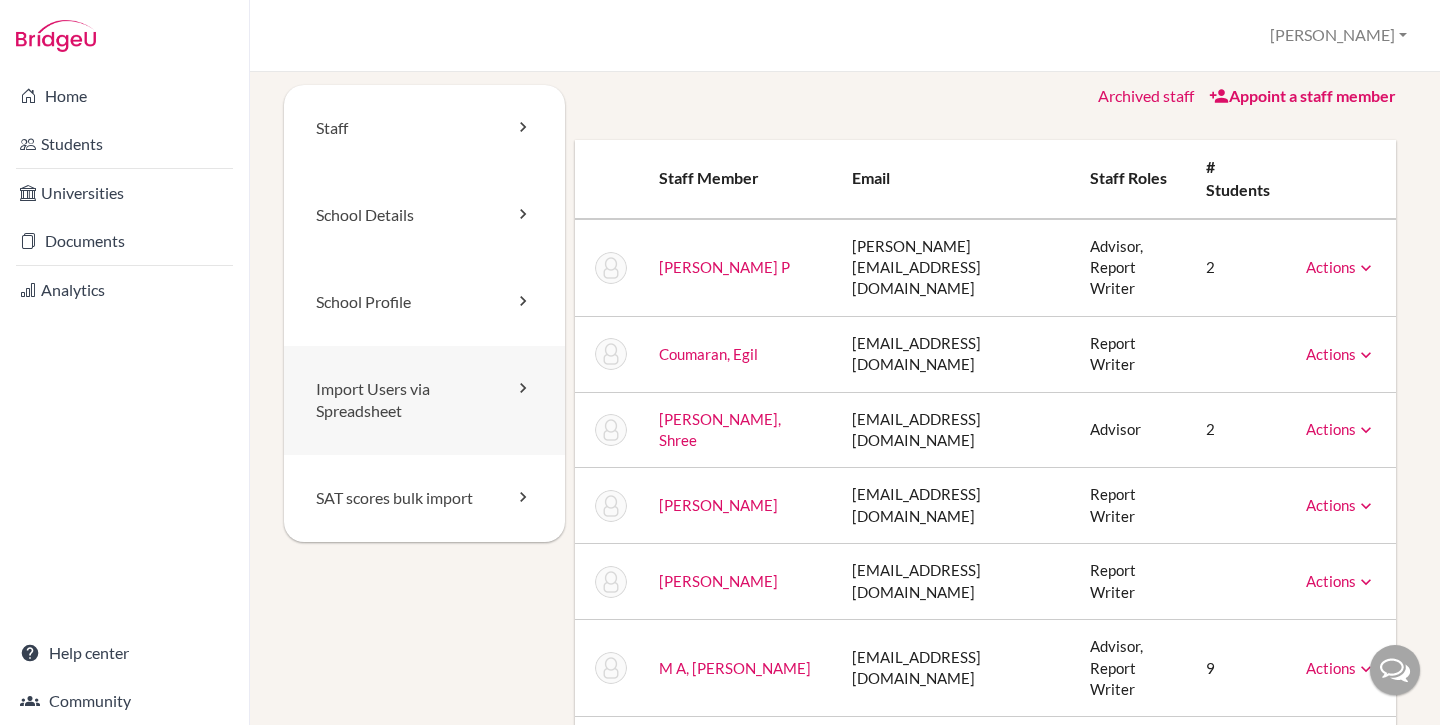 click on "Import Users via Spreadsheet" at bounding box center (424, 401) 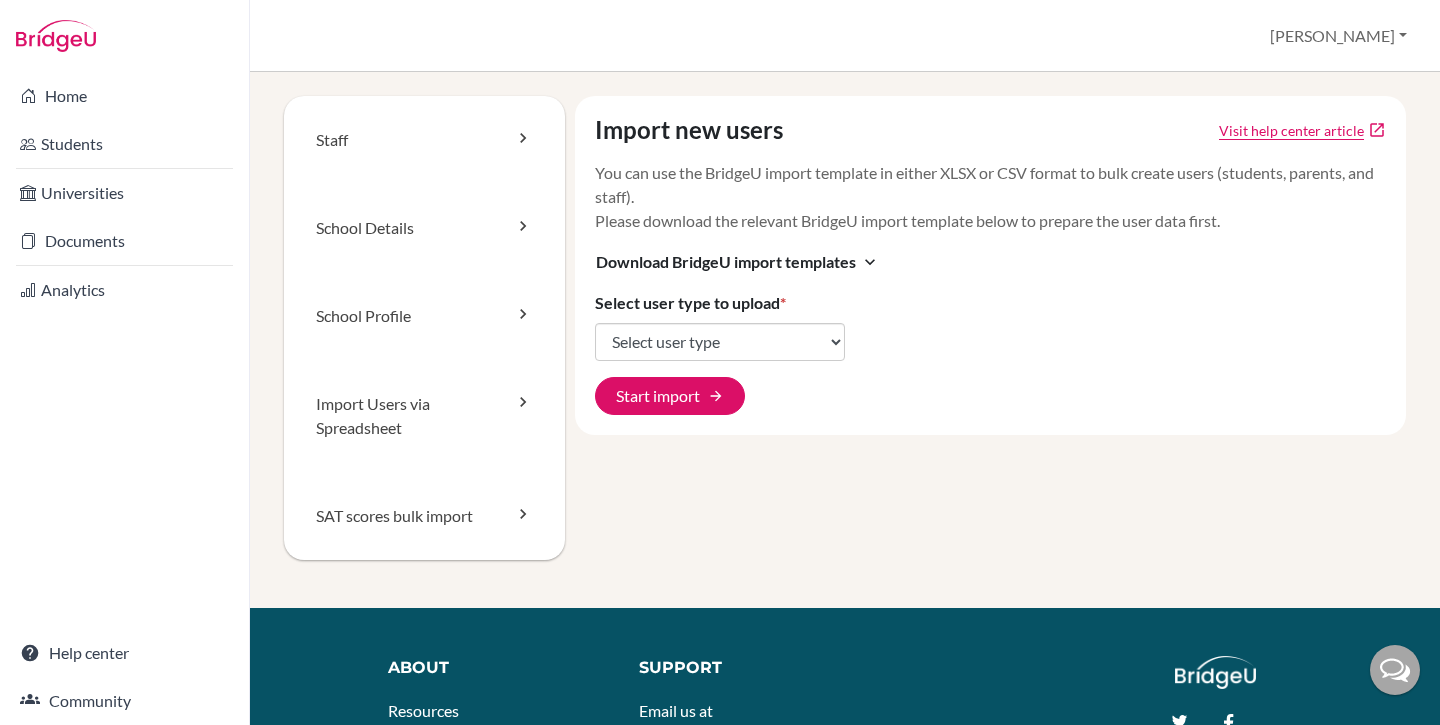 scroll, scrollTop: 0, scrollLeft: 0, axis: both 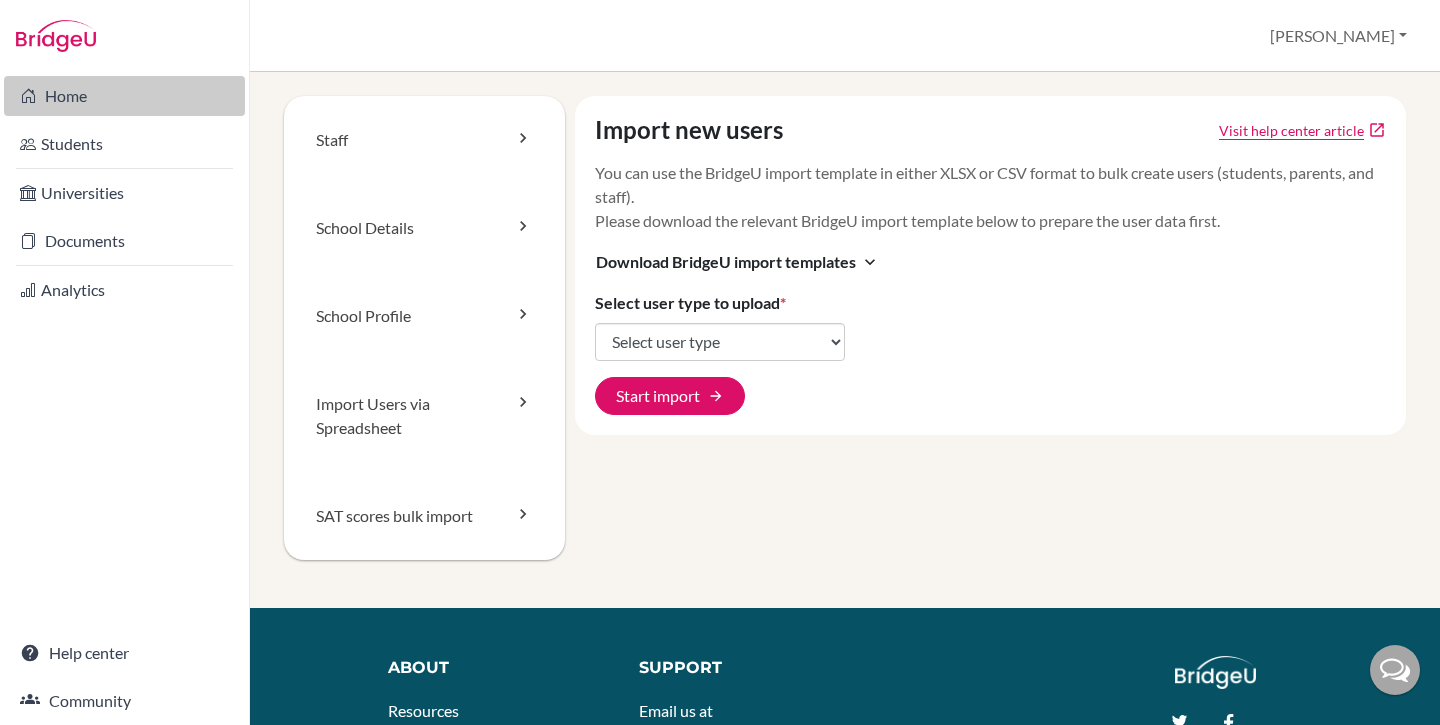 click on "Home" at bounding box center [124, 96] 